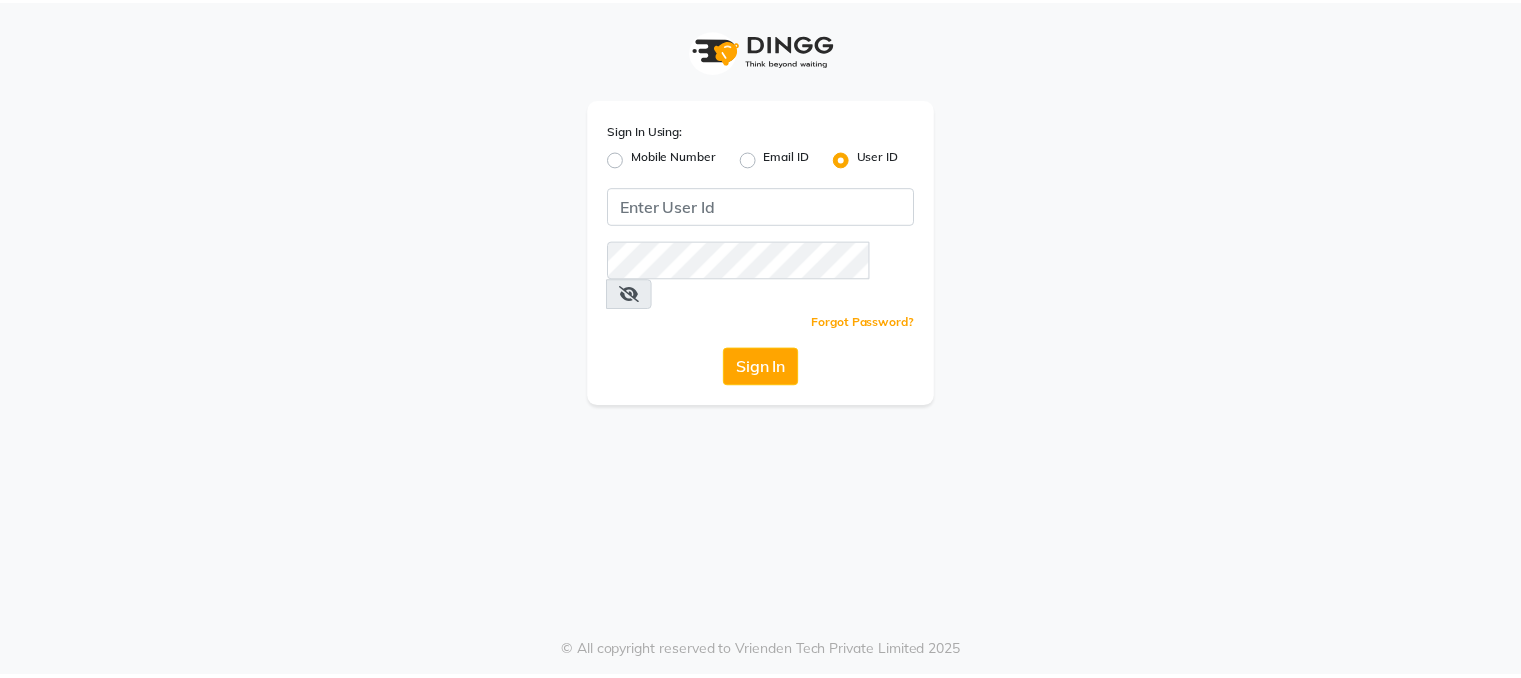 scroll, scrollTop: 0, scrollLeft: 0, axis: both 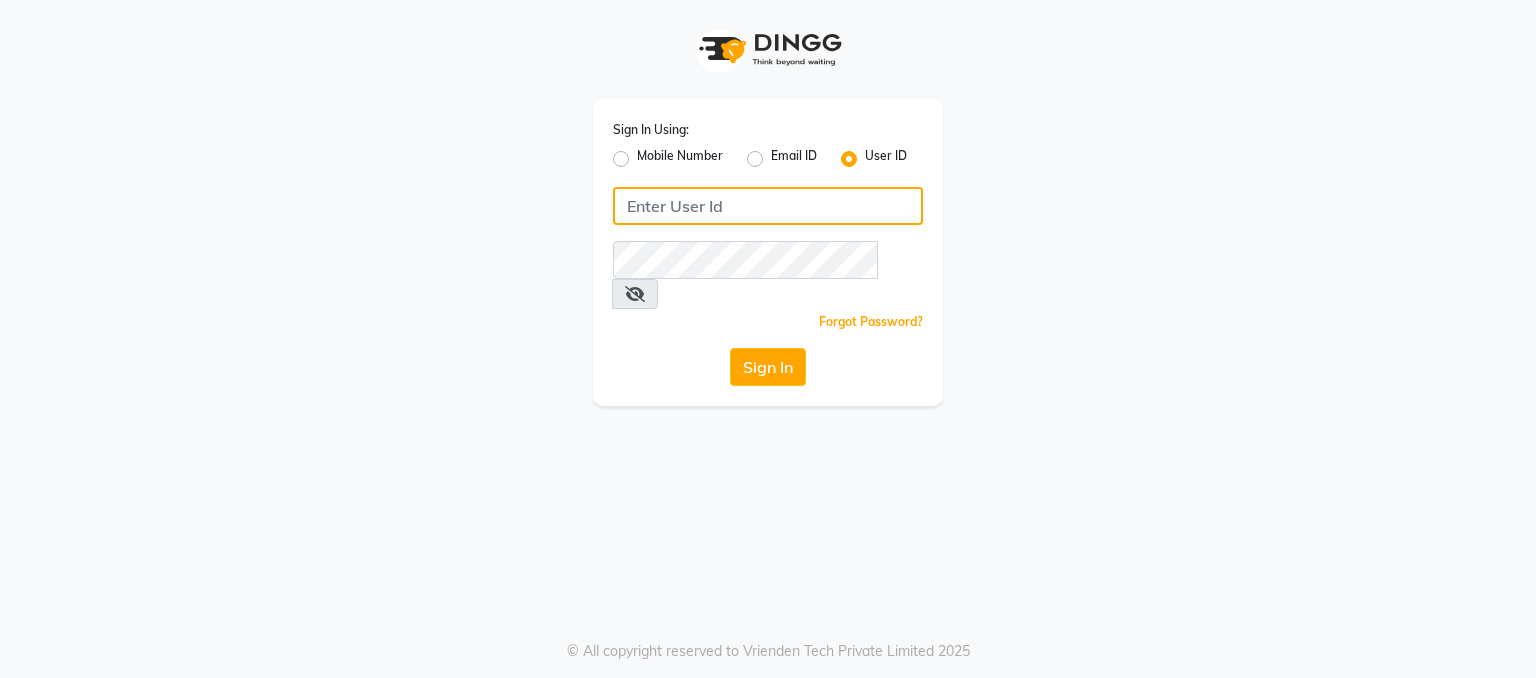 click 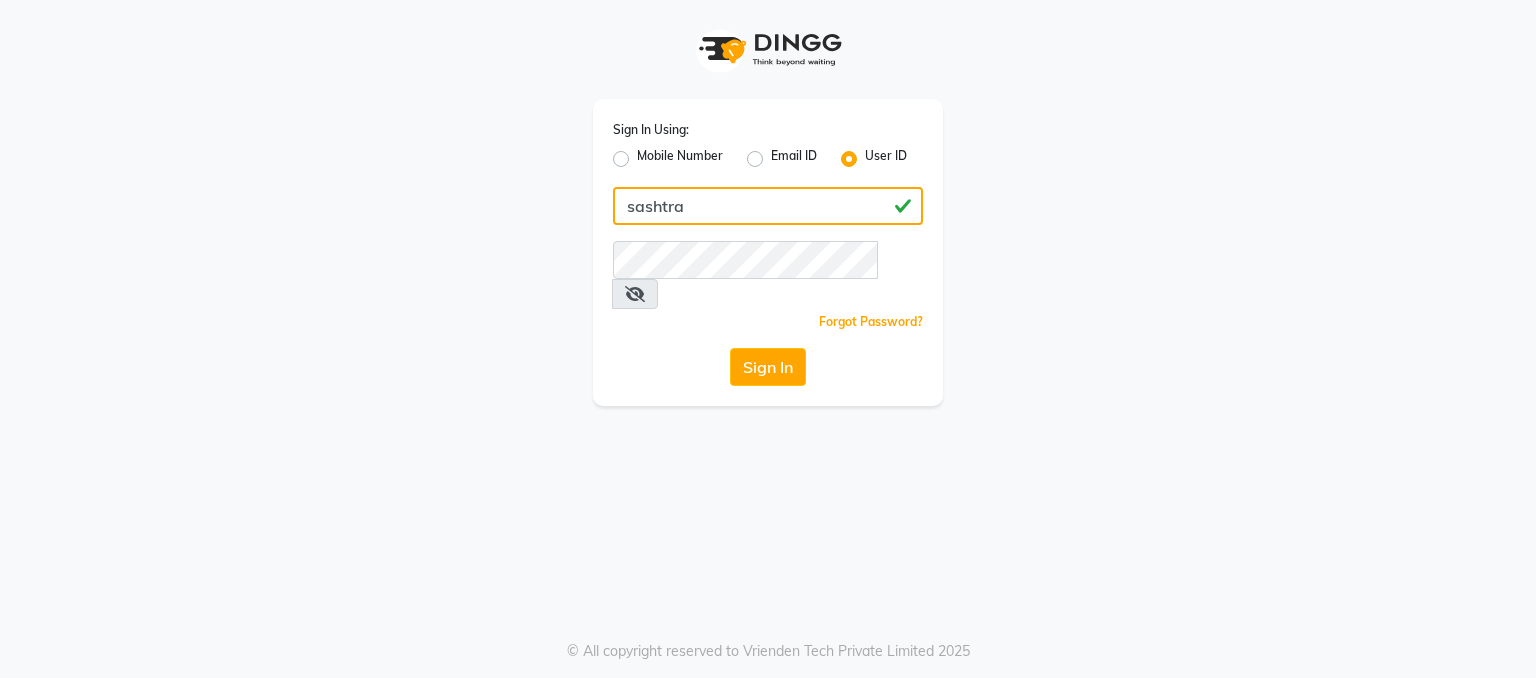 type on "sashtra" 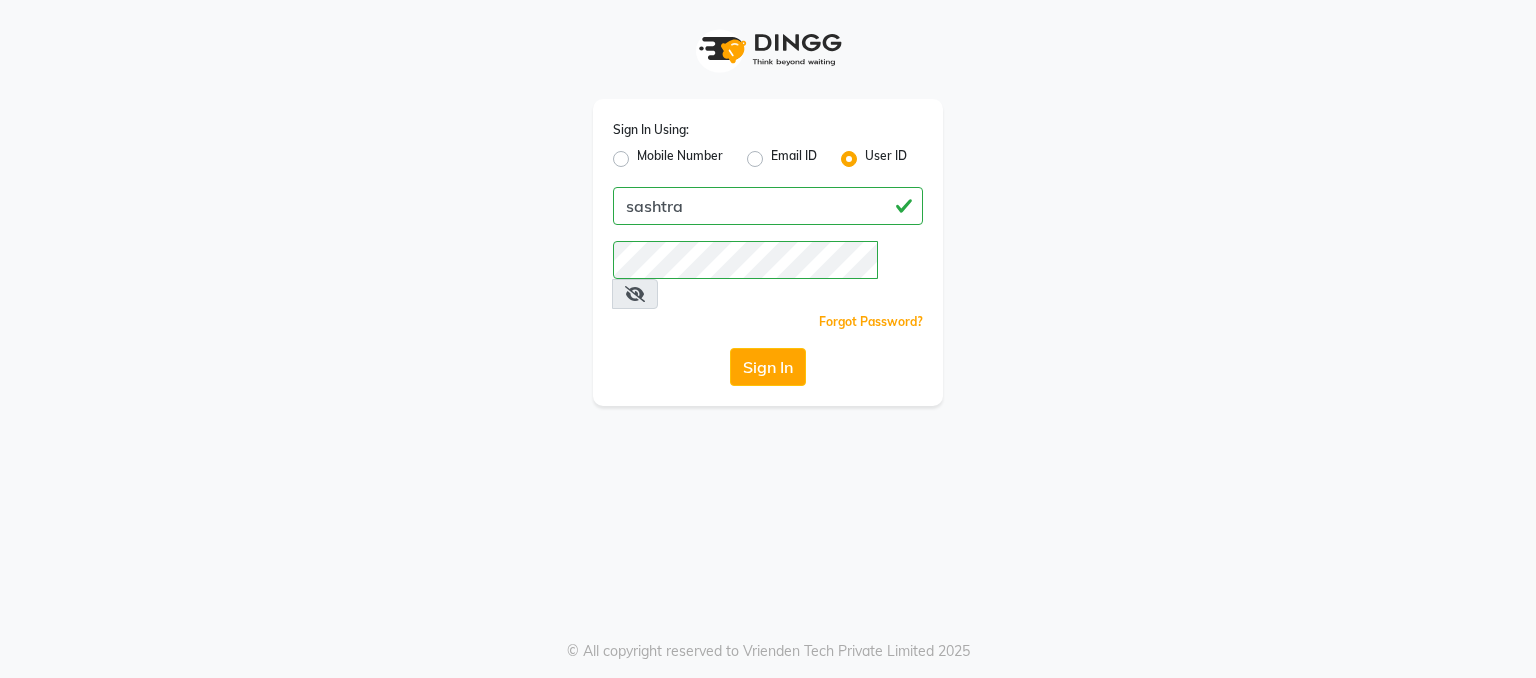 click at bounding box center [635, 294] 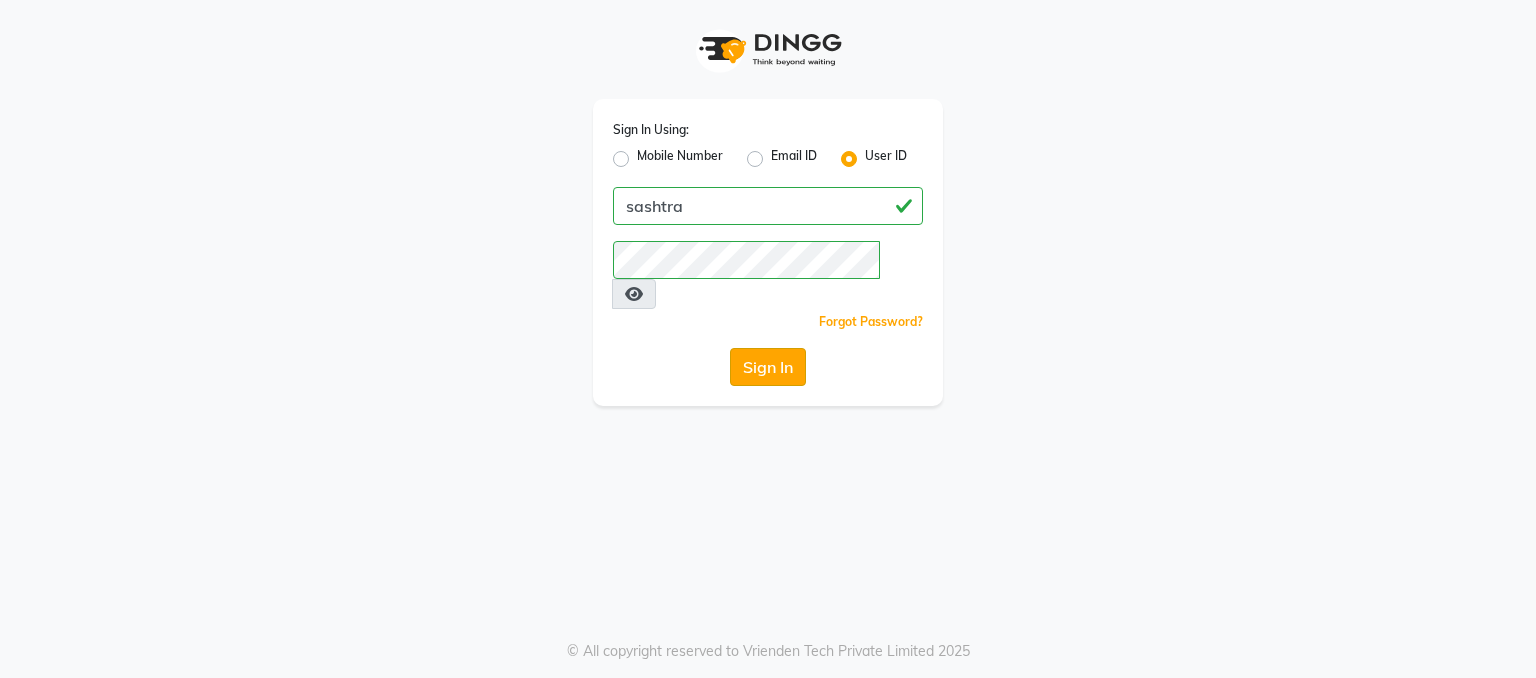 click on "Sign In" 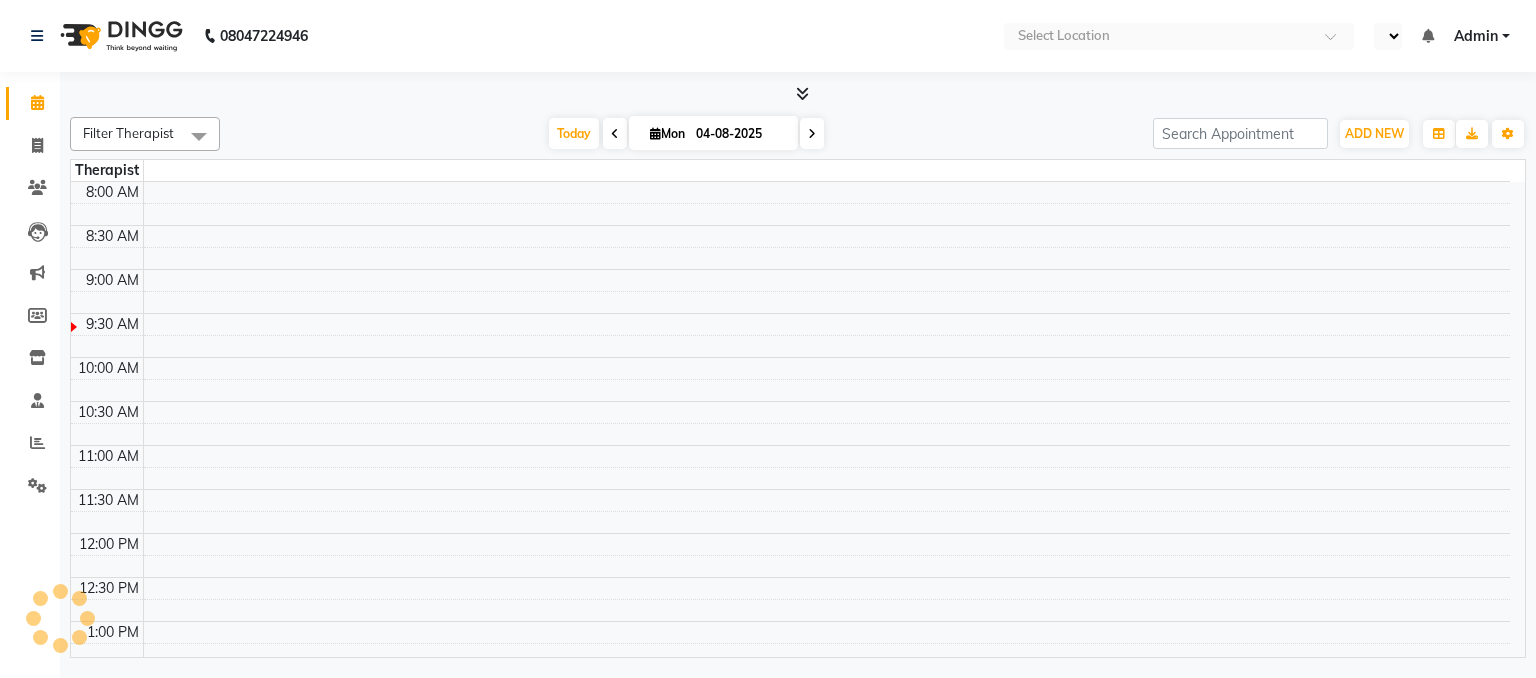 click at bounding box center (826, 236) 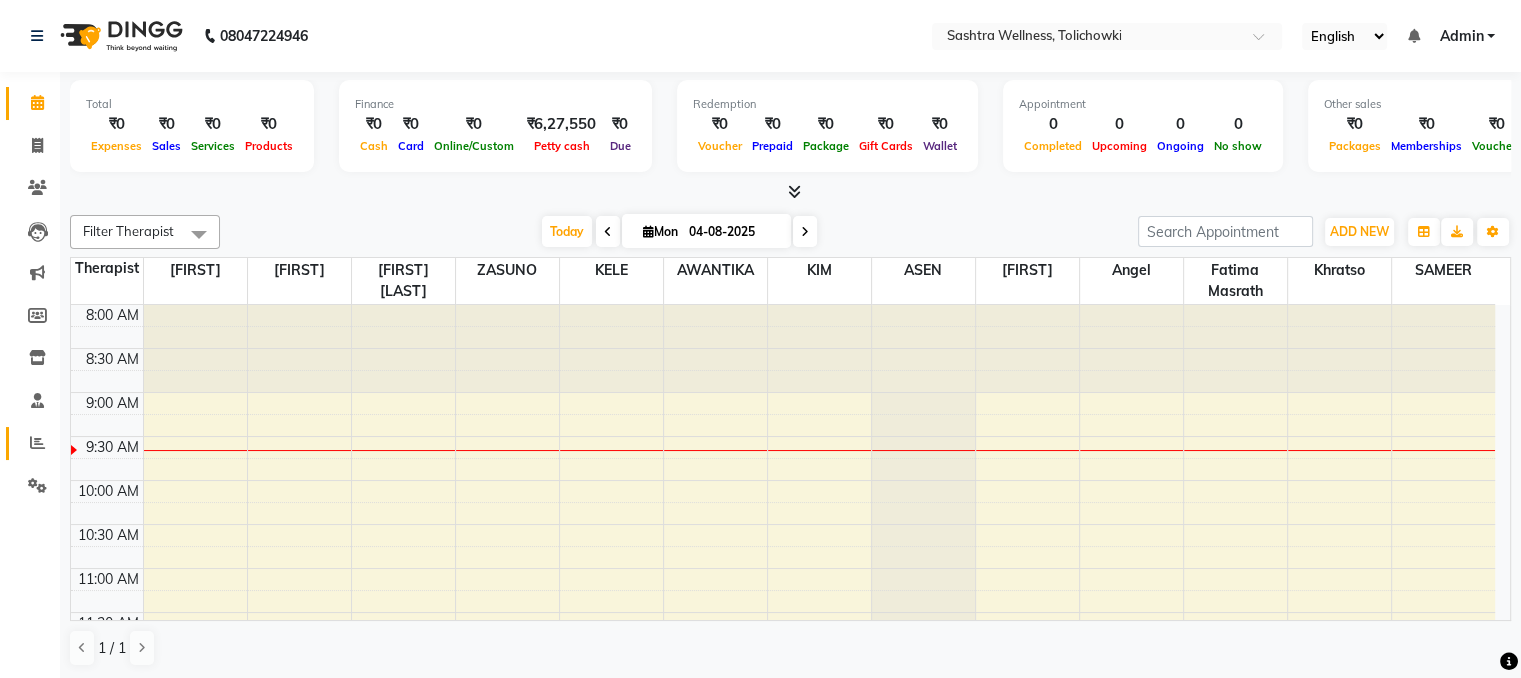 click 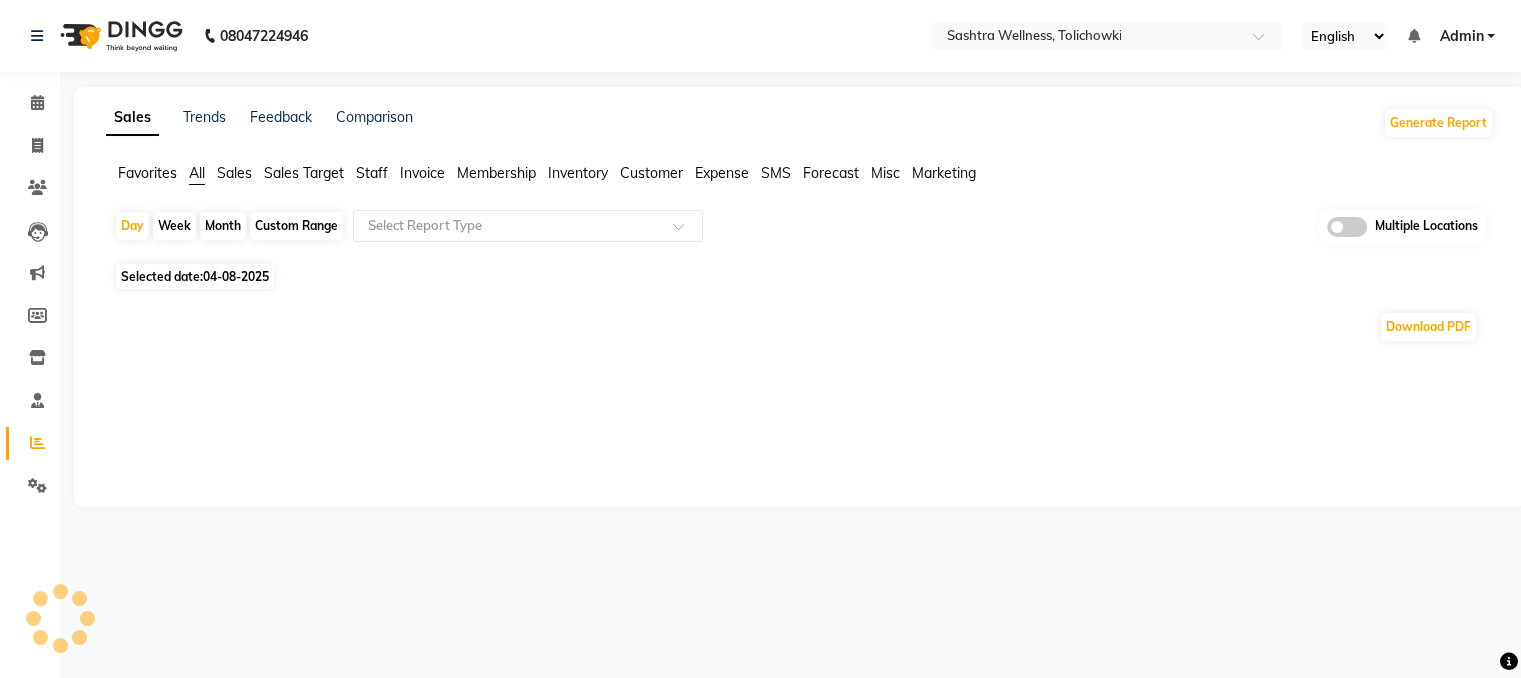 click 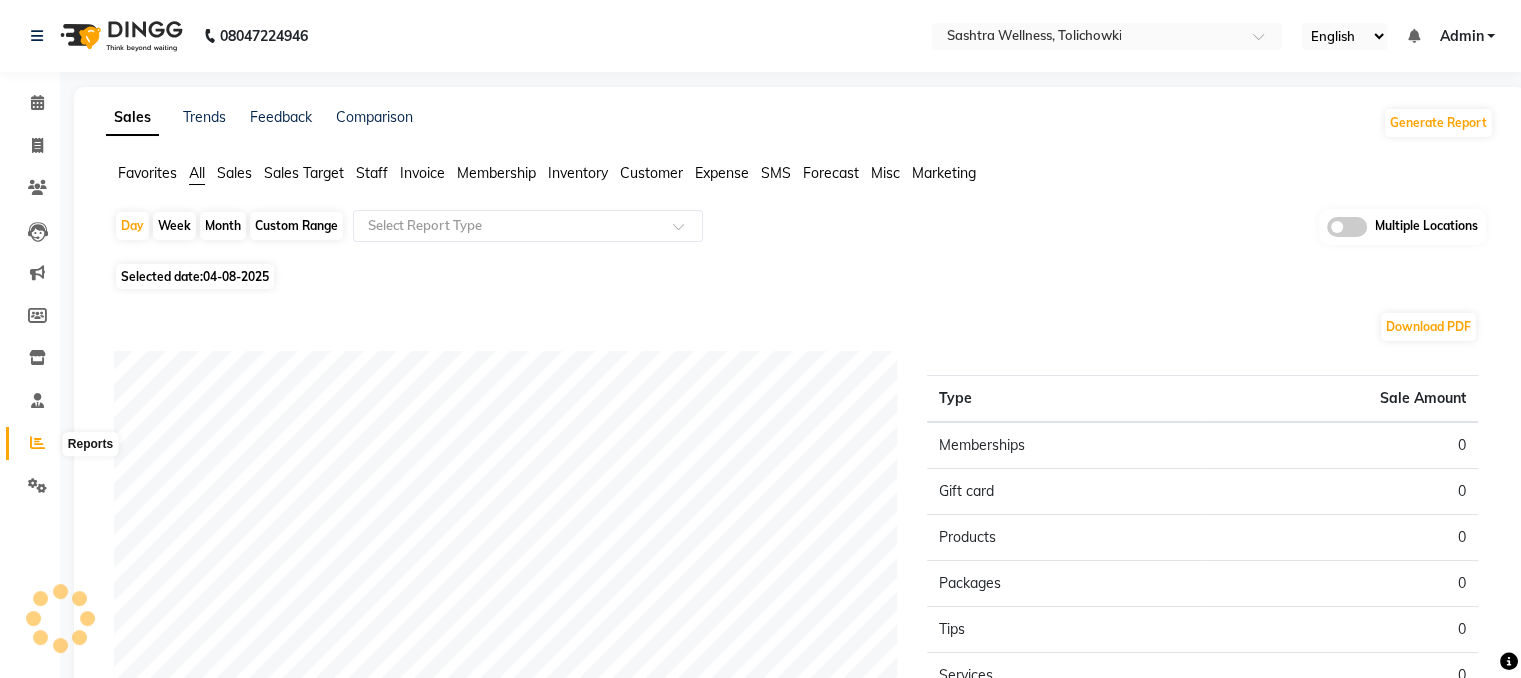 click 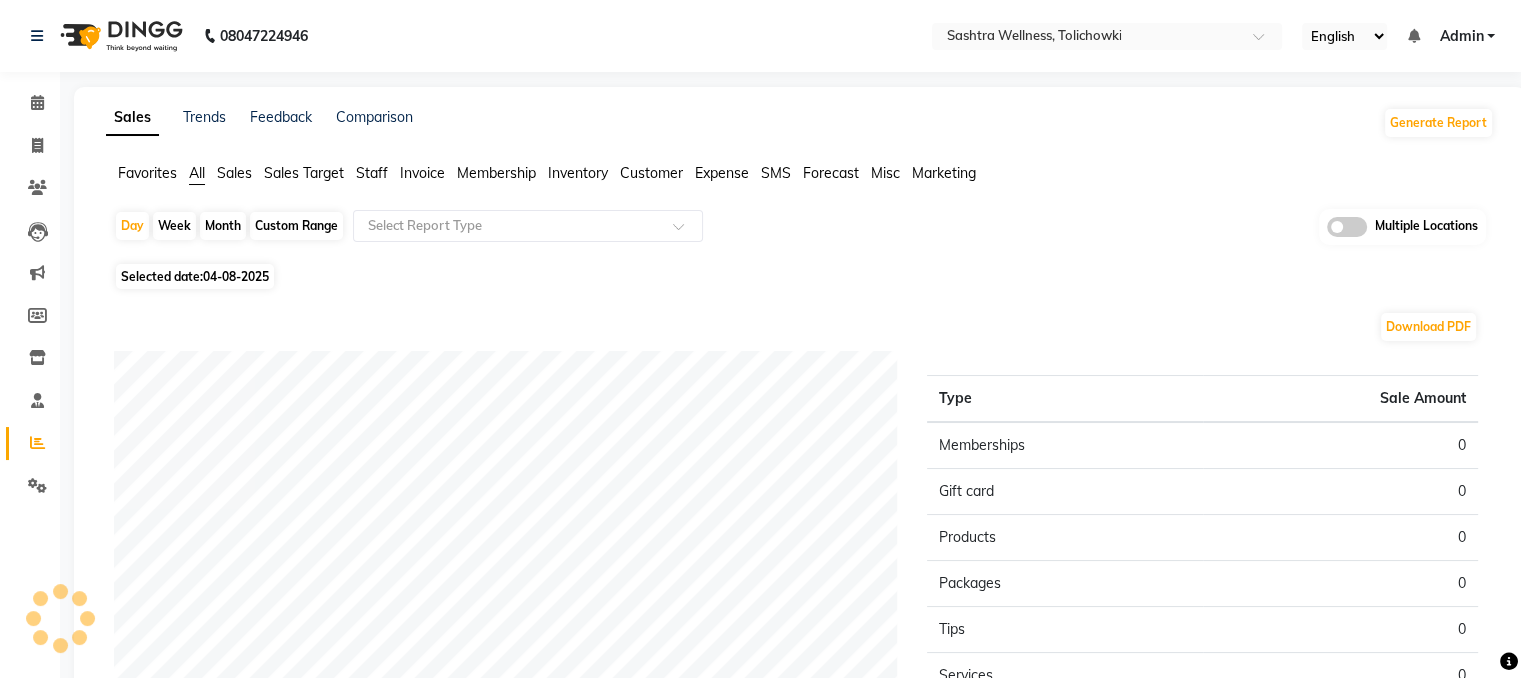click 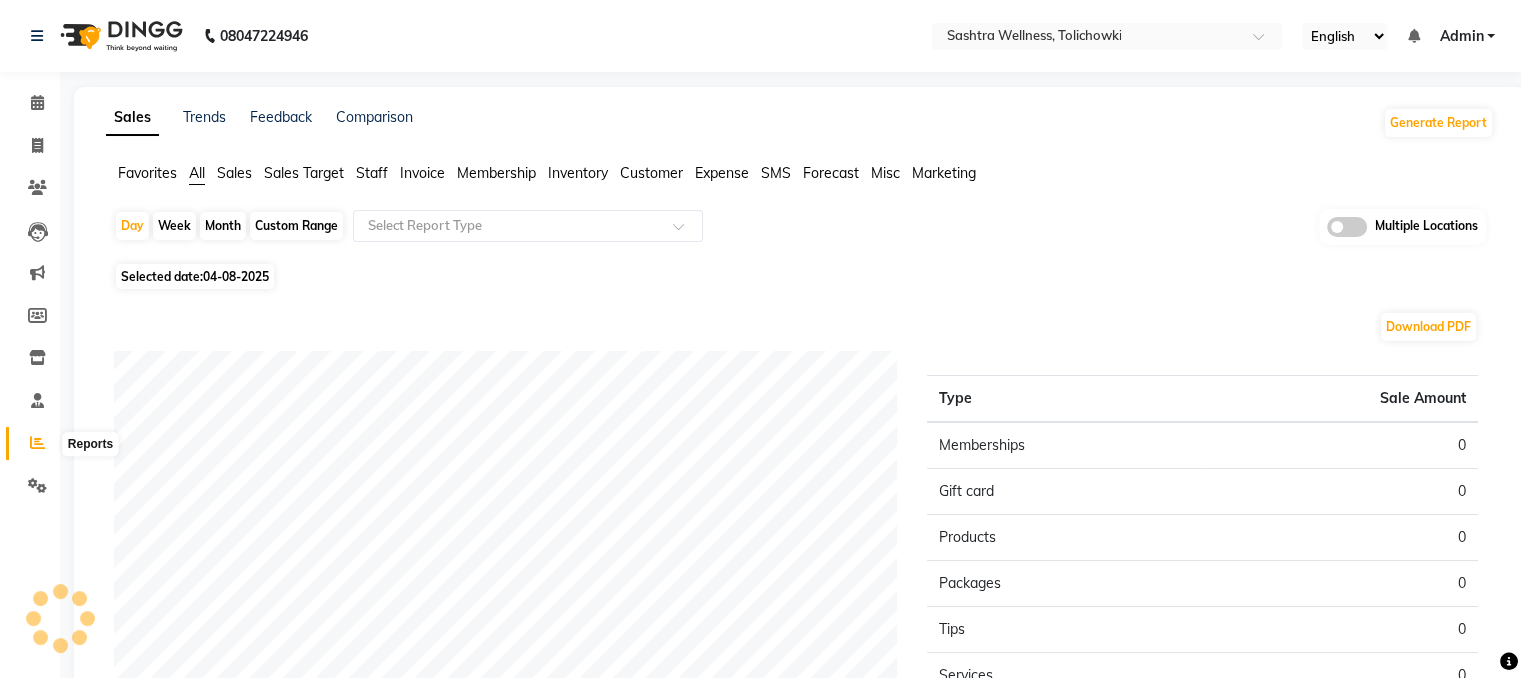 click 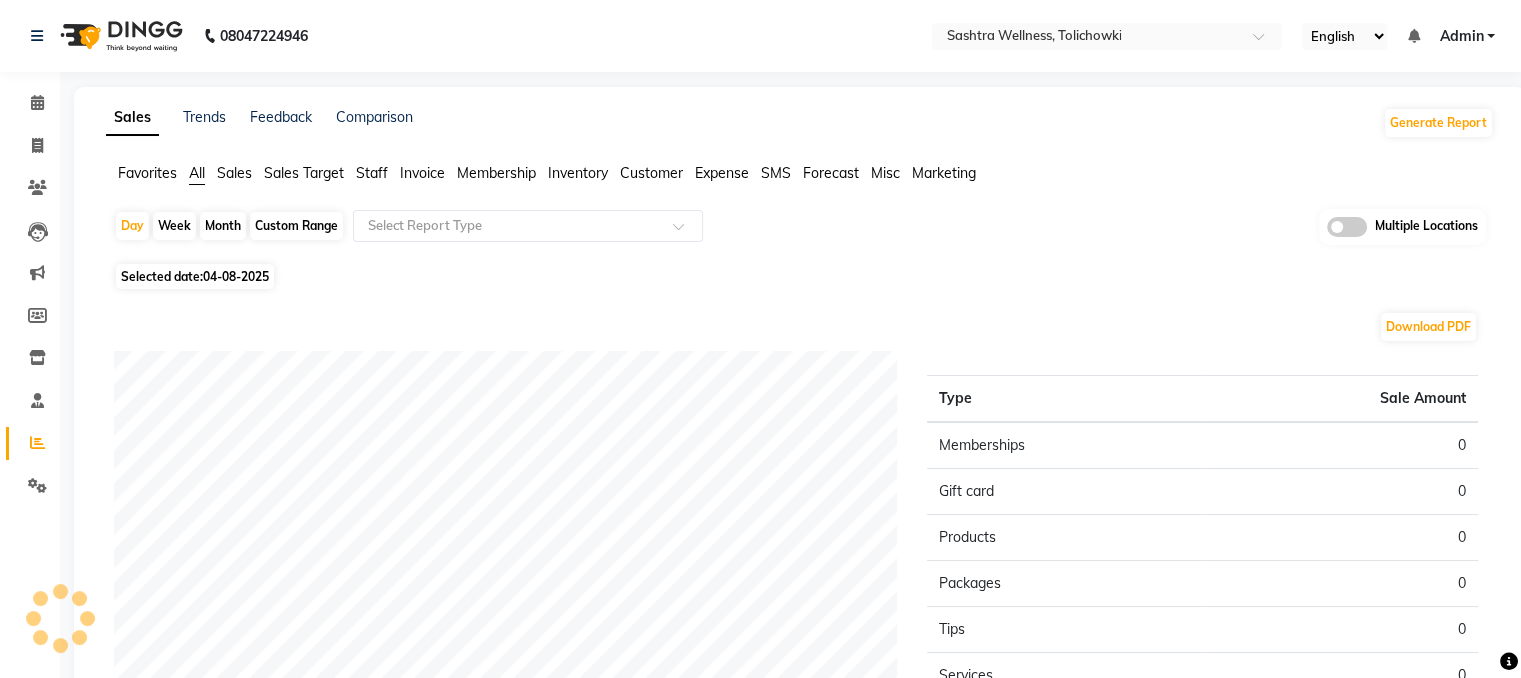 click 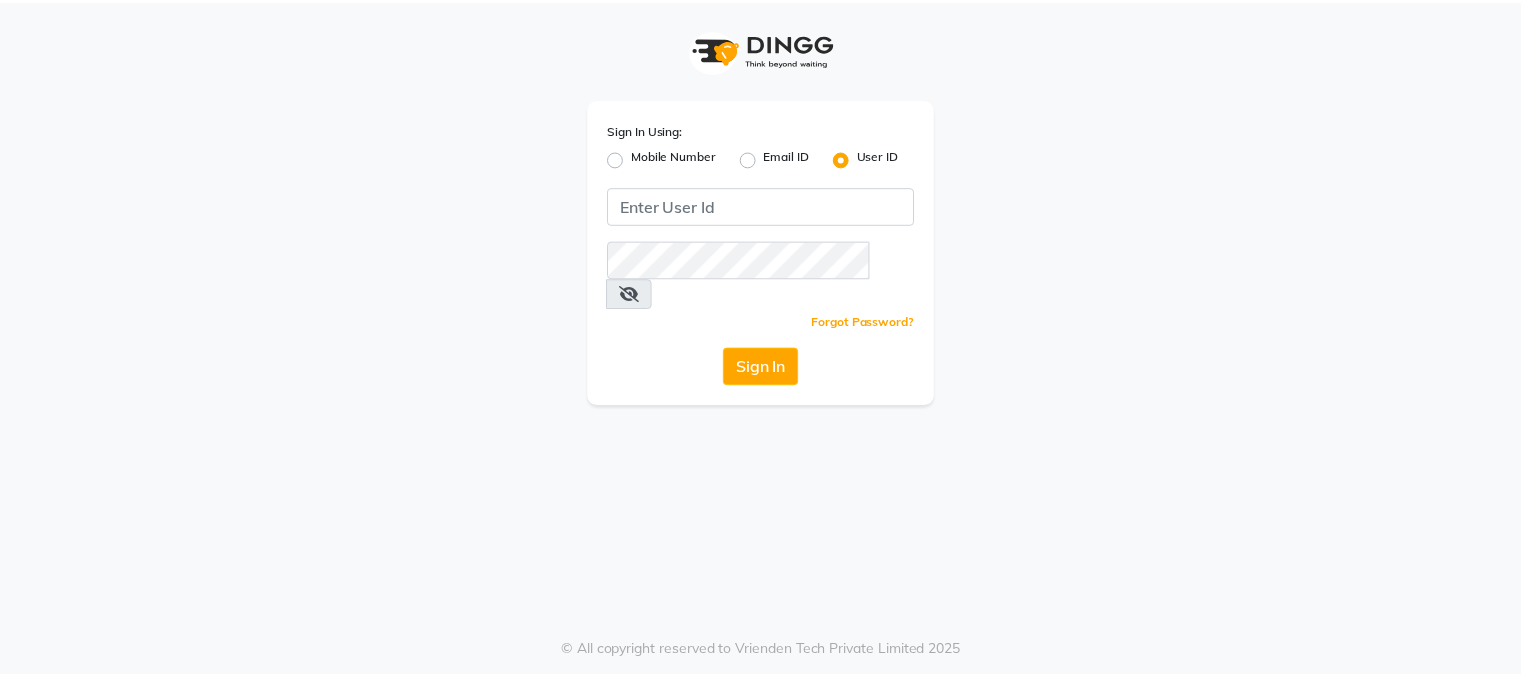 scroll, scrollTop: 0, scrollLeft: 0, axis: both 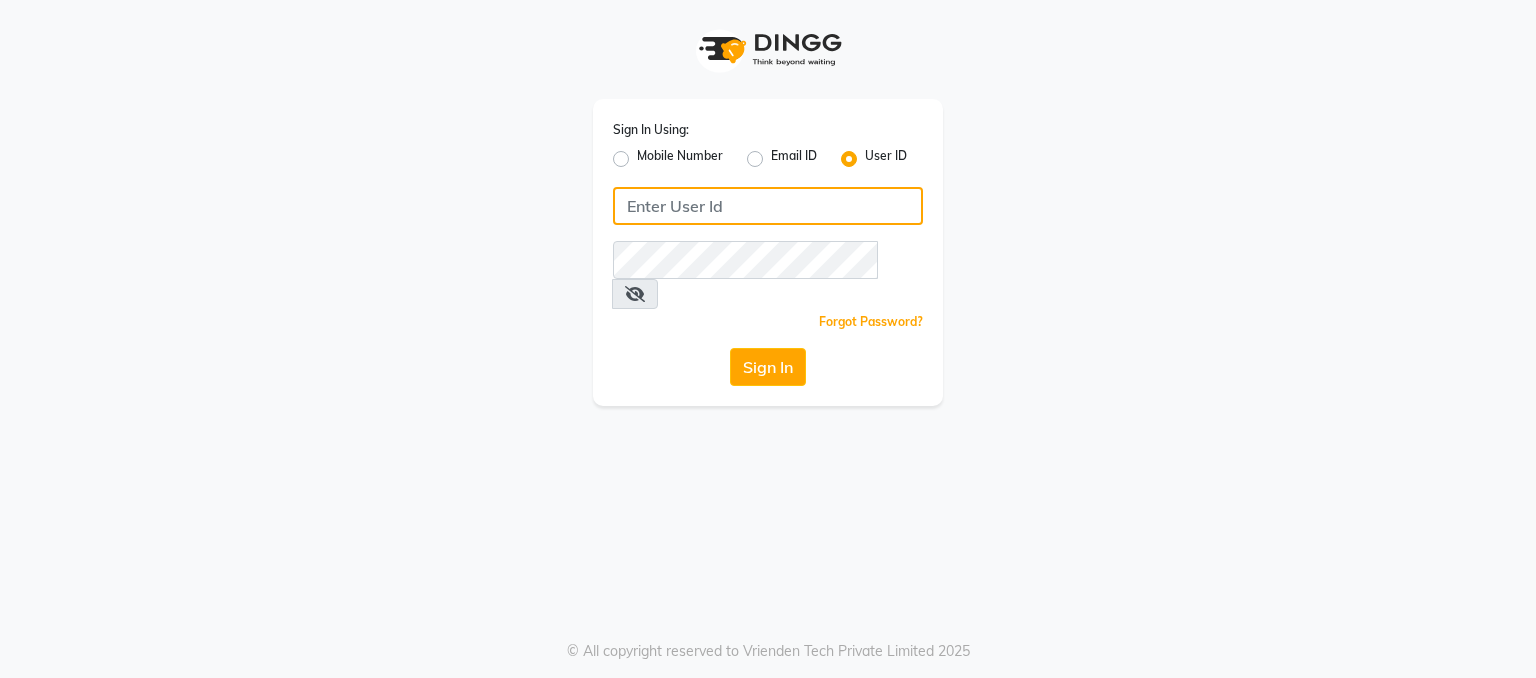 click 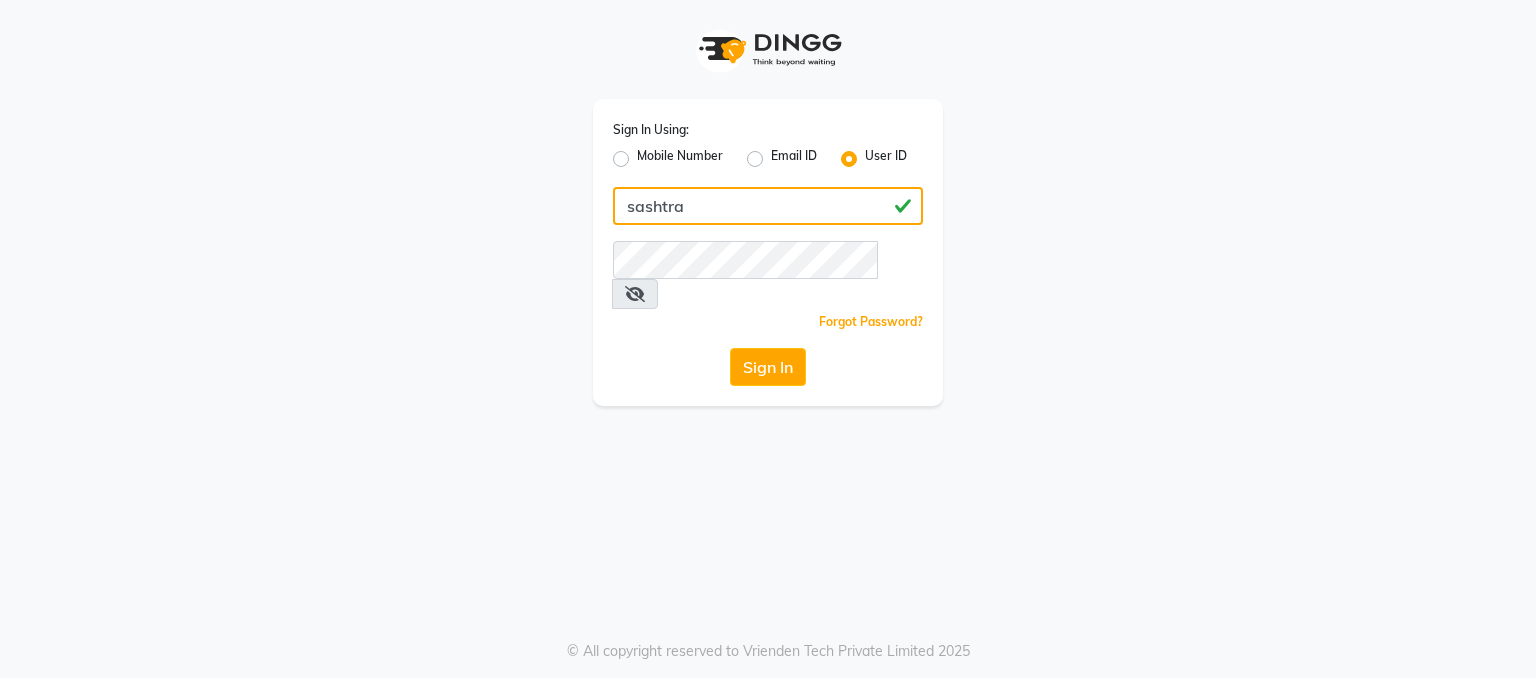 type on "sashtra" 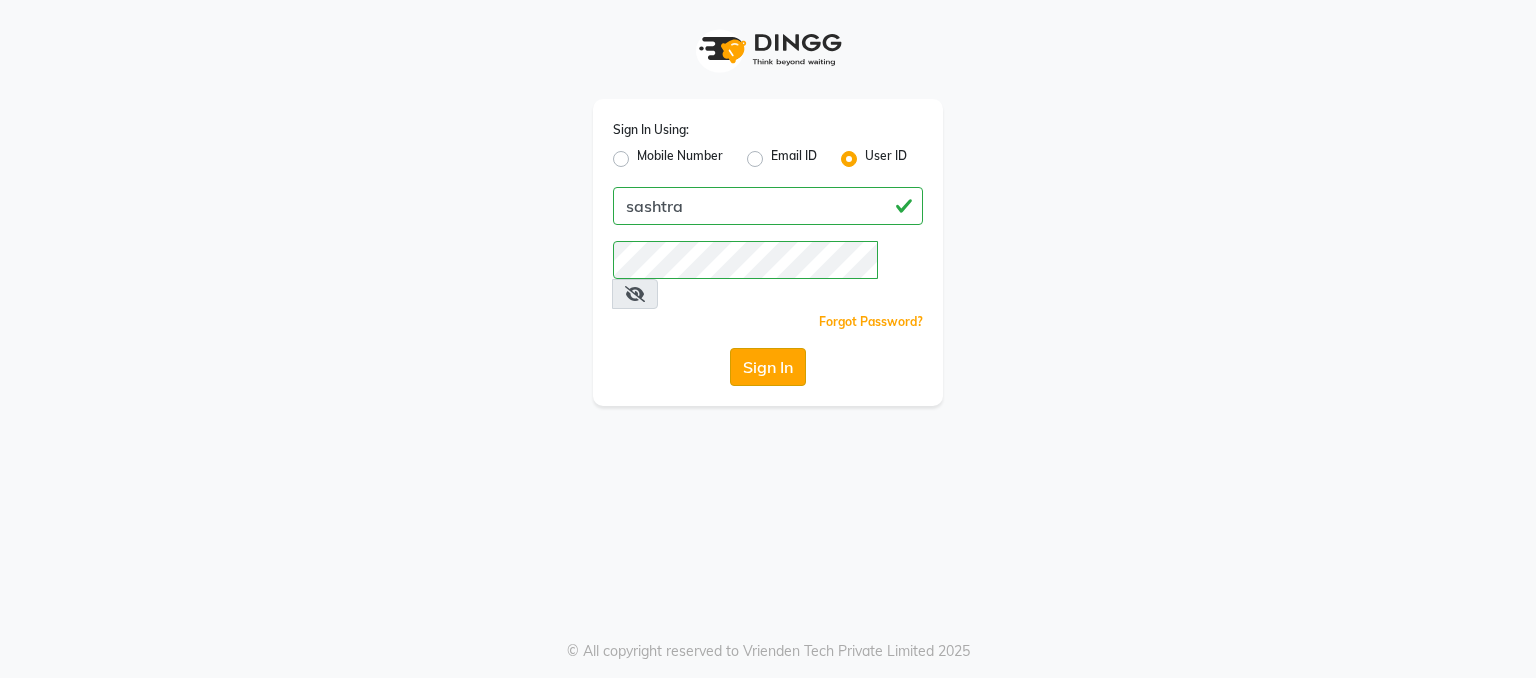 click on "Sign In" 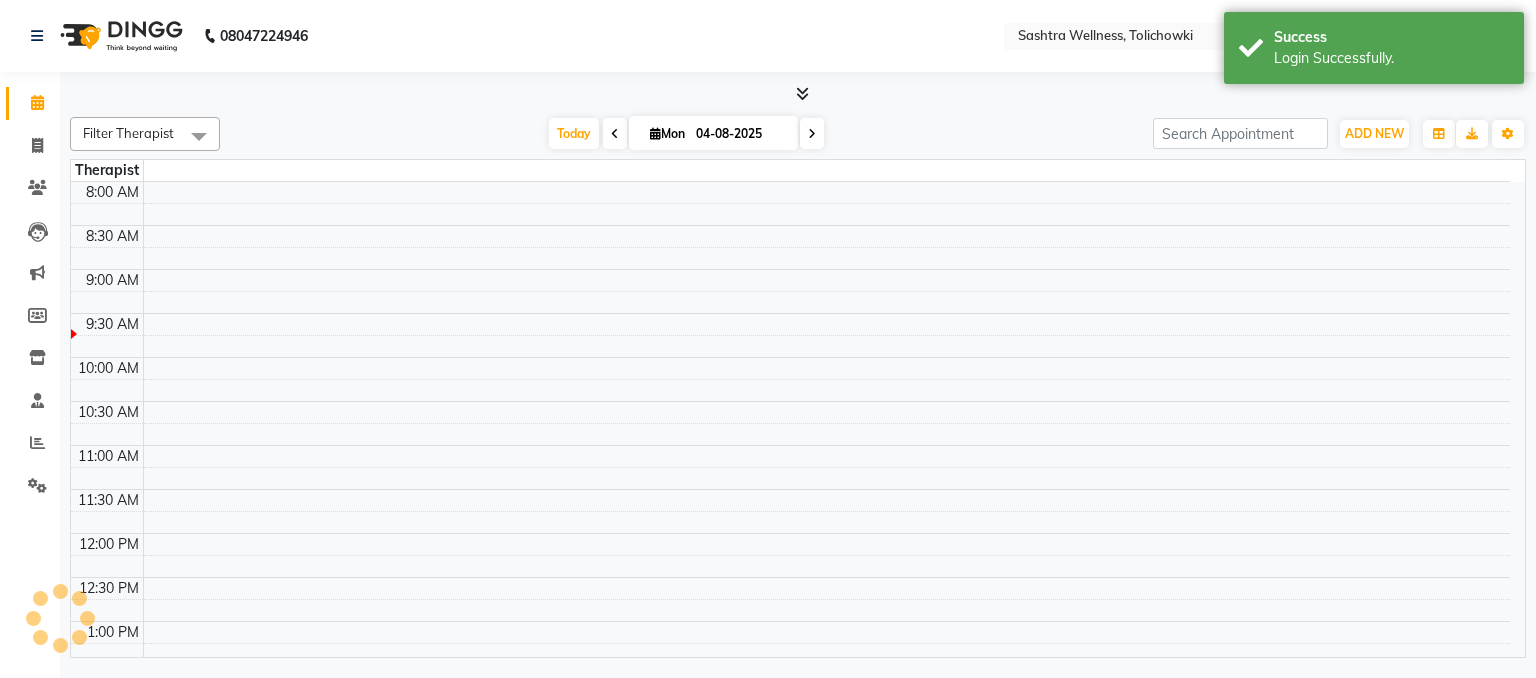 select on "en" 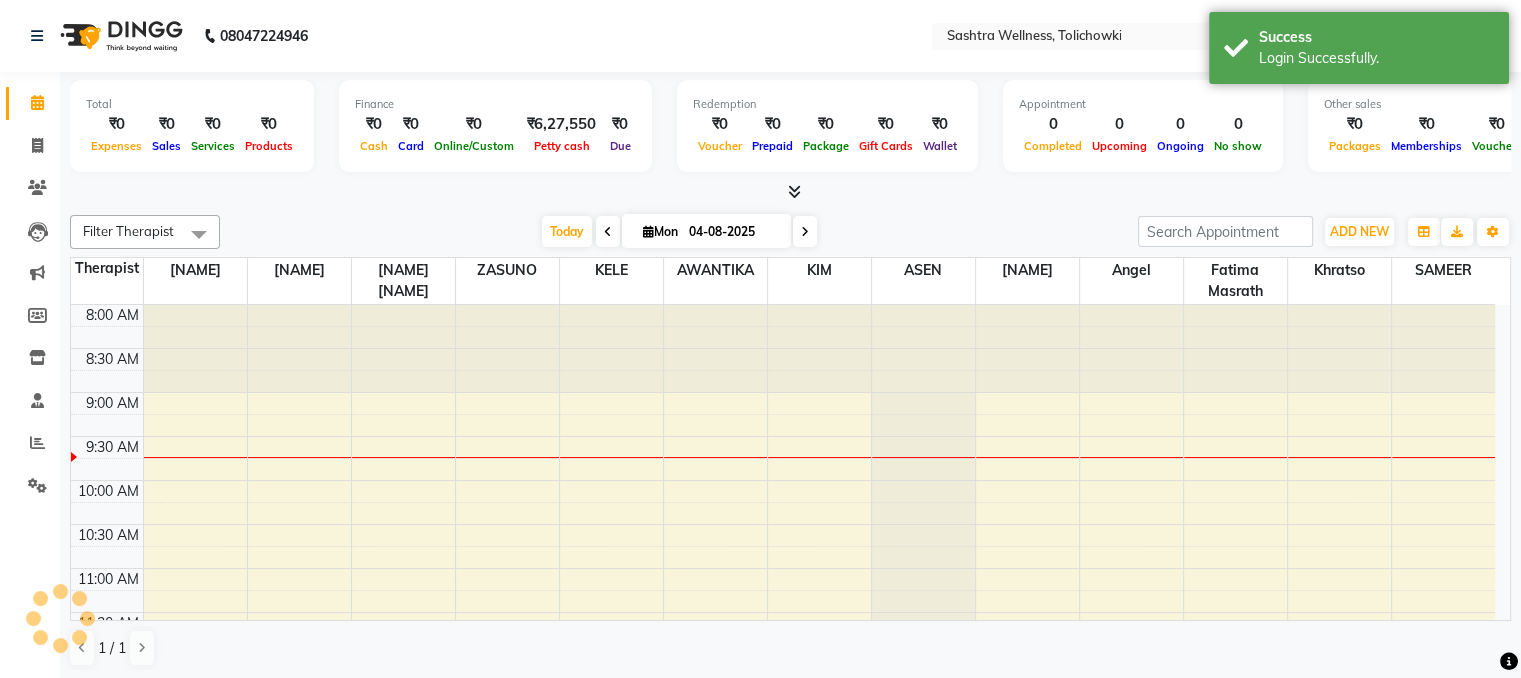 scroll, scrollTop: 88, scrollLeft: 0, axis: vertical 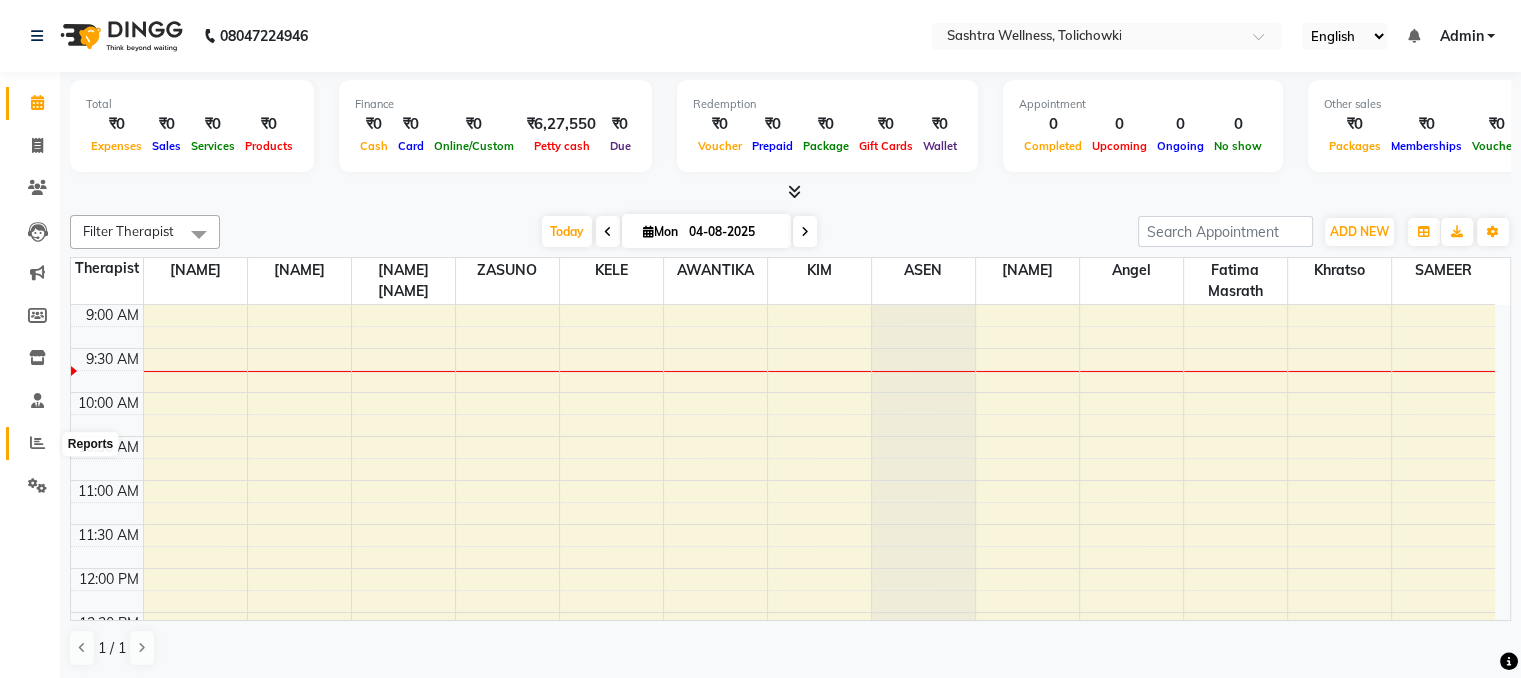 click 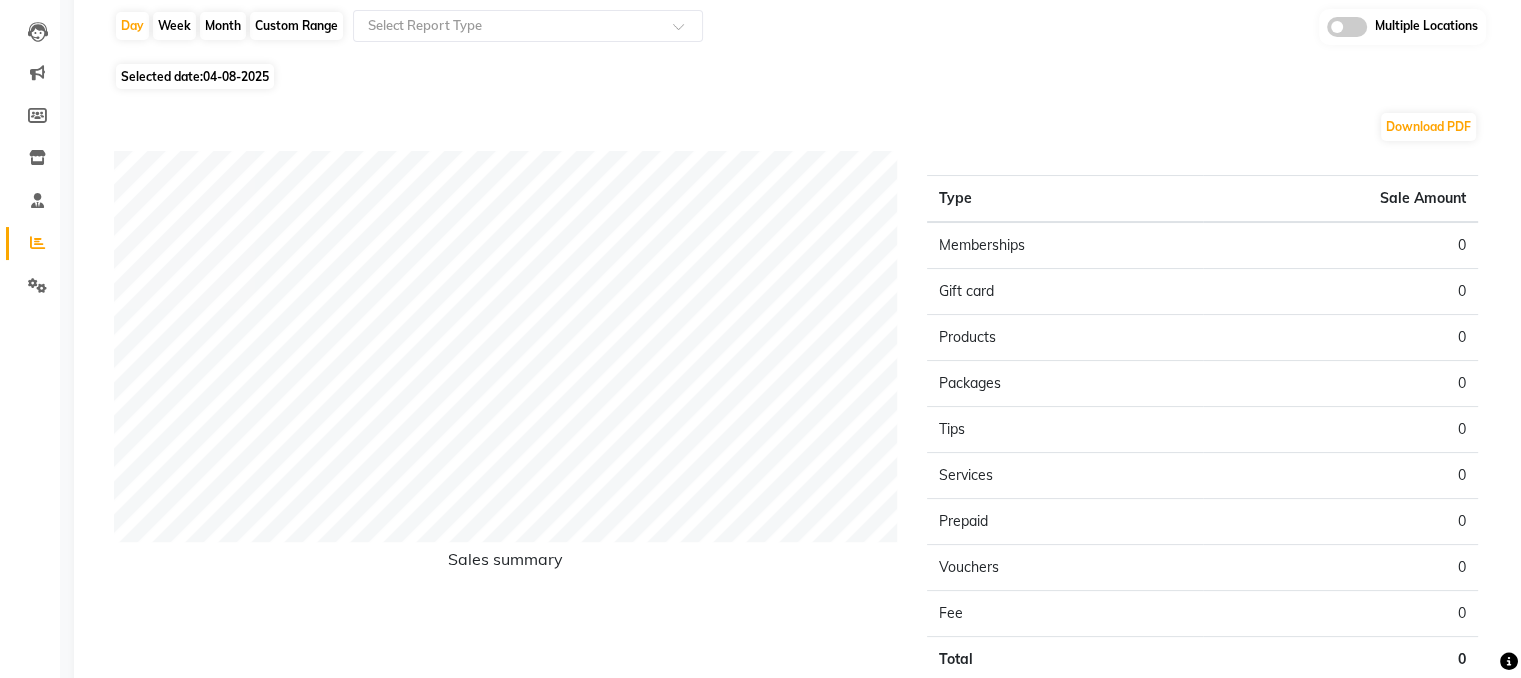 scroll, scrollTop: 0, scrollLeft: 0, axis: both 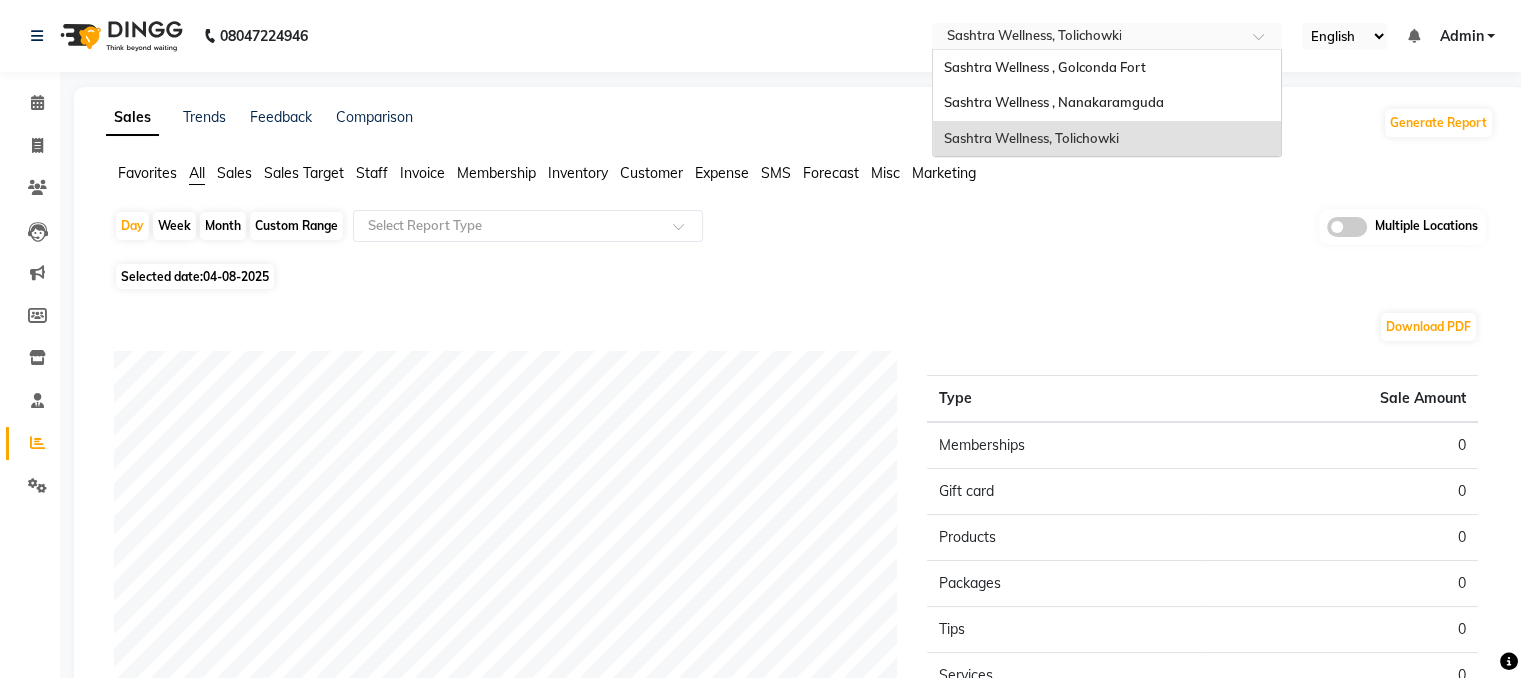 click at bounding box center [1265, 42] 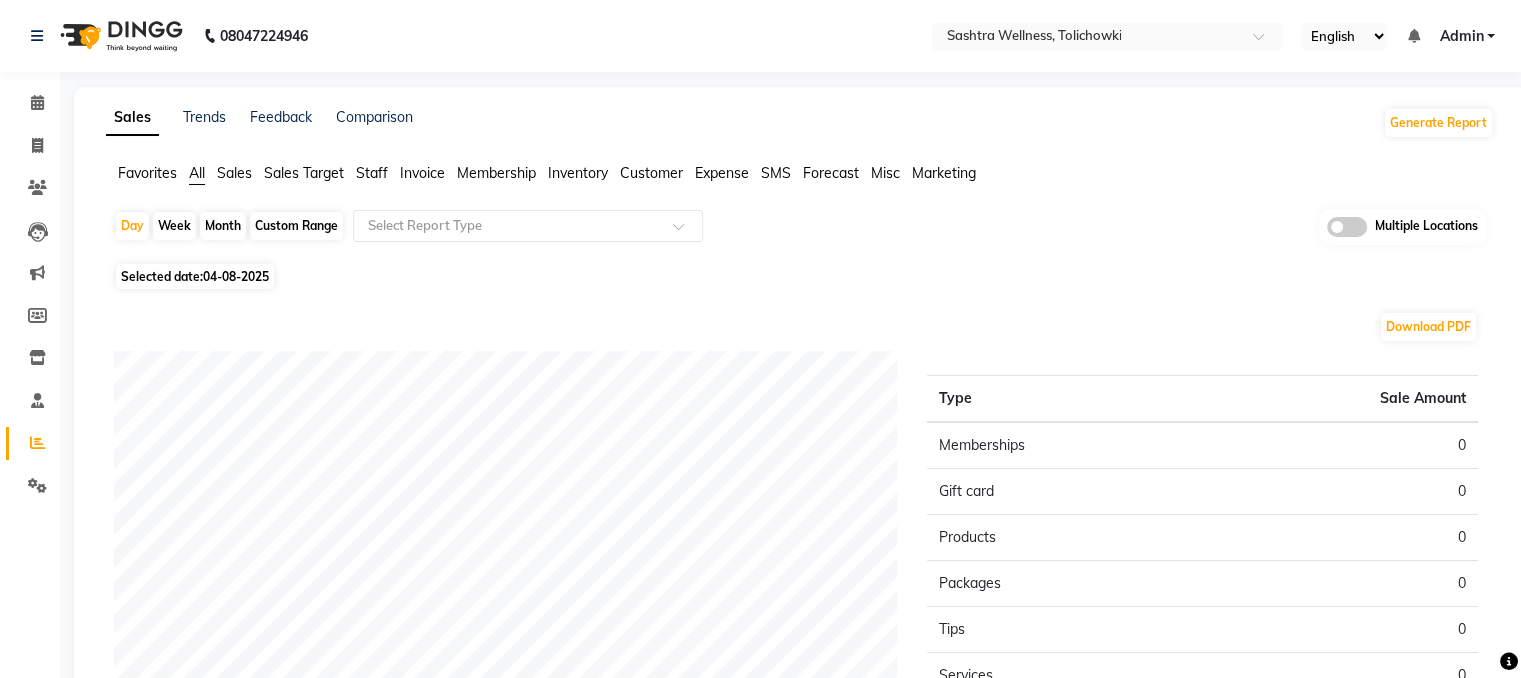 click 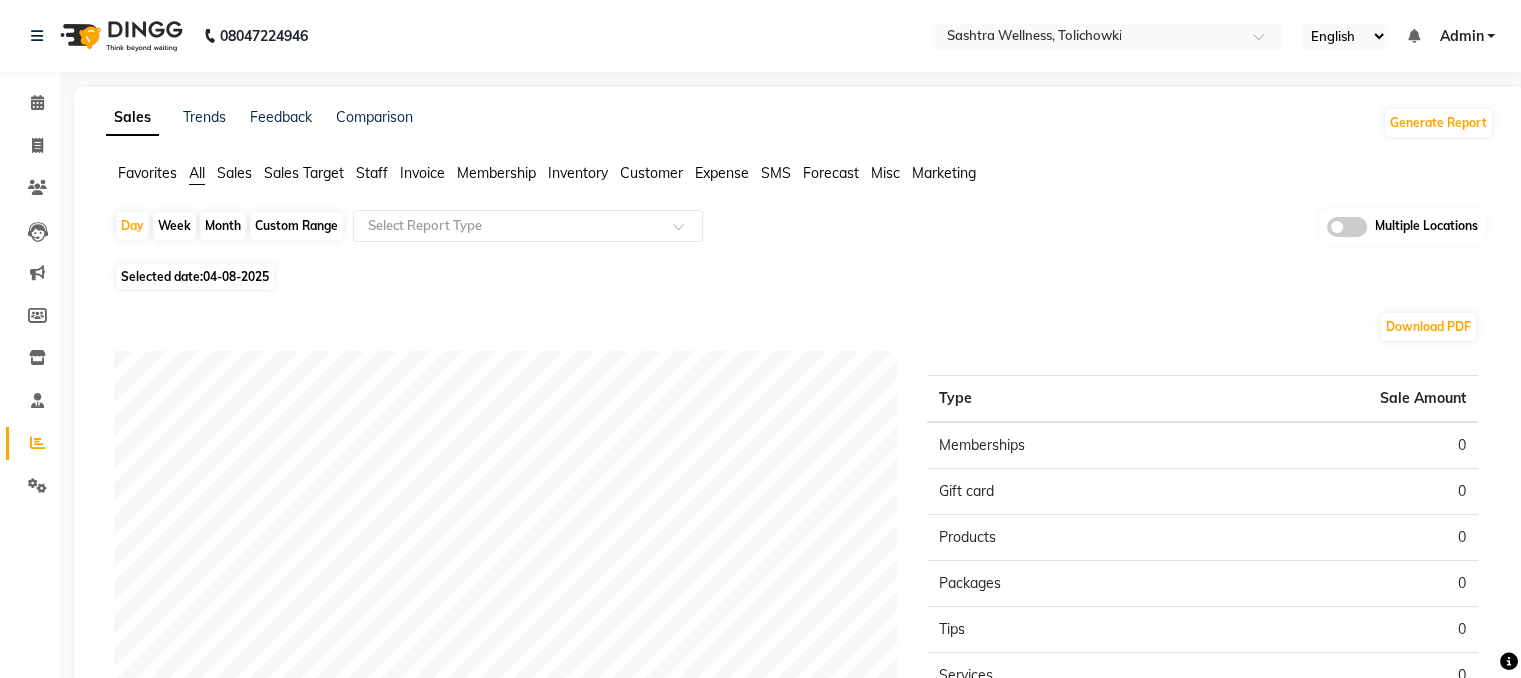 click 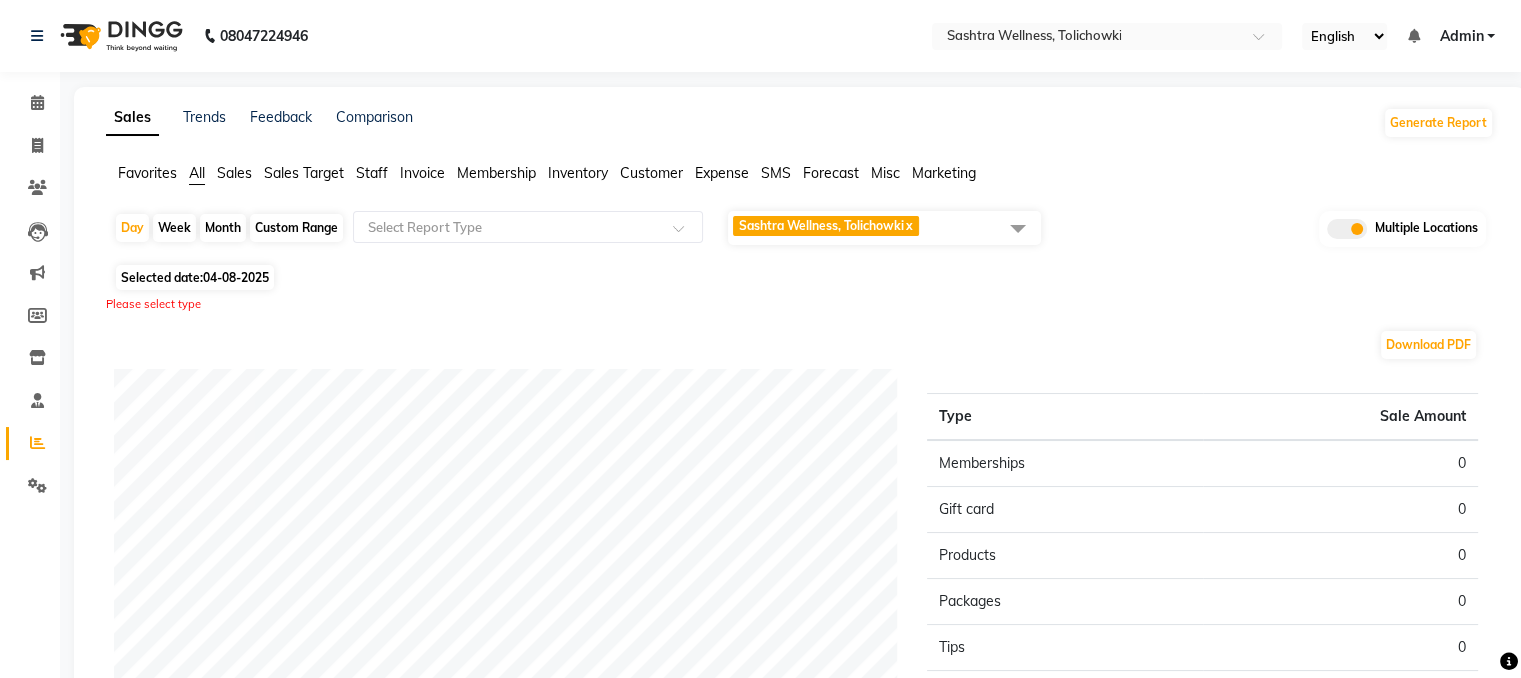 click 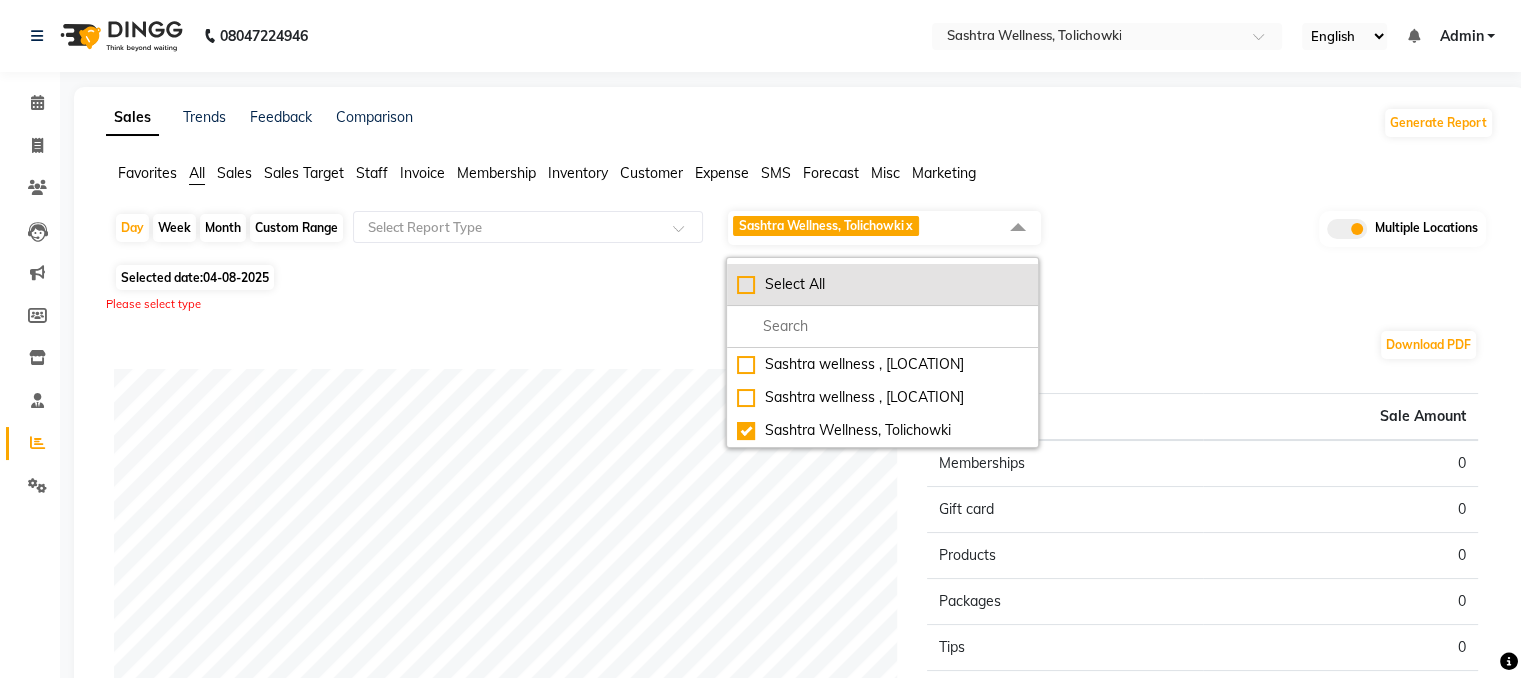 click on "Select All" 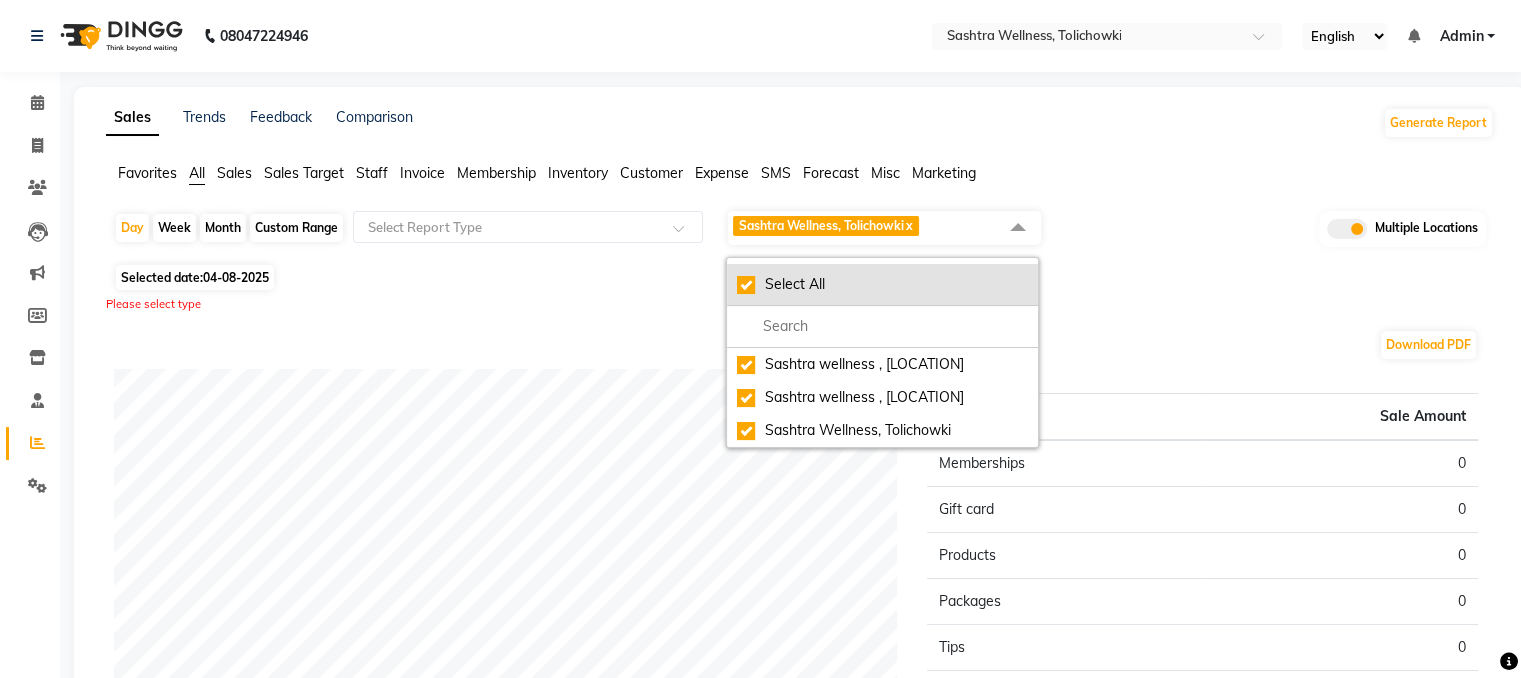checkbox on "true" 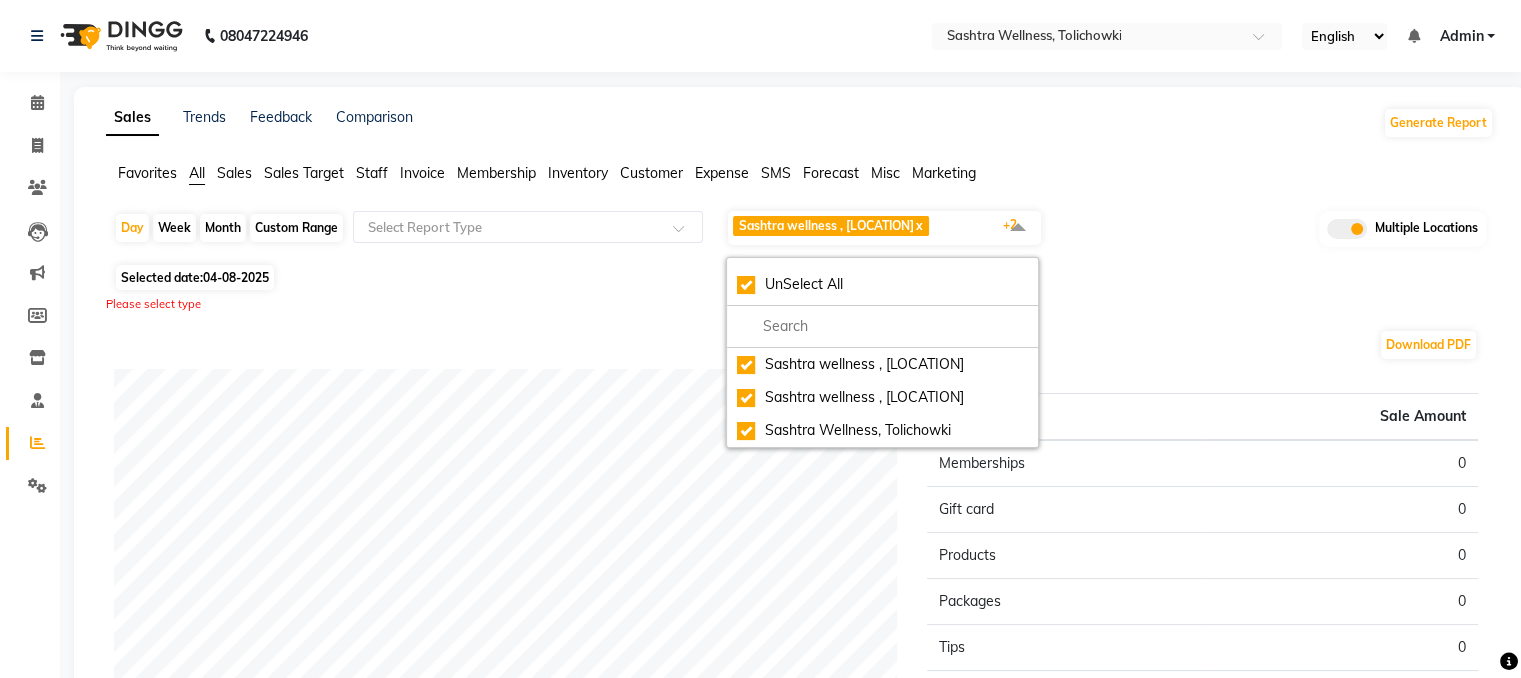 click on "Custom Range" 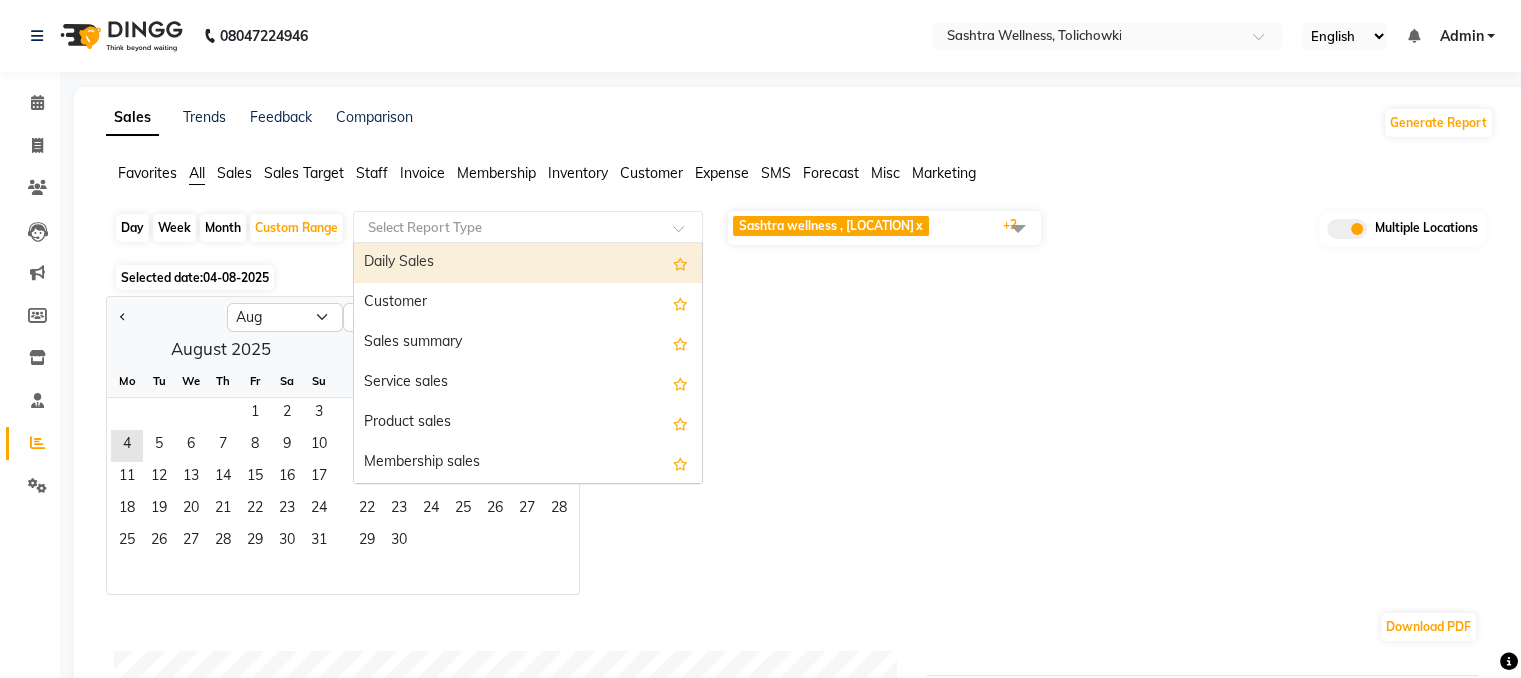 click 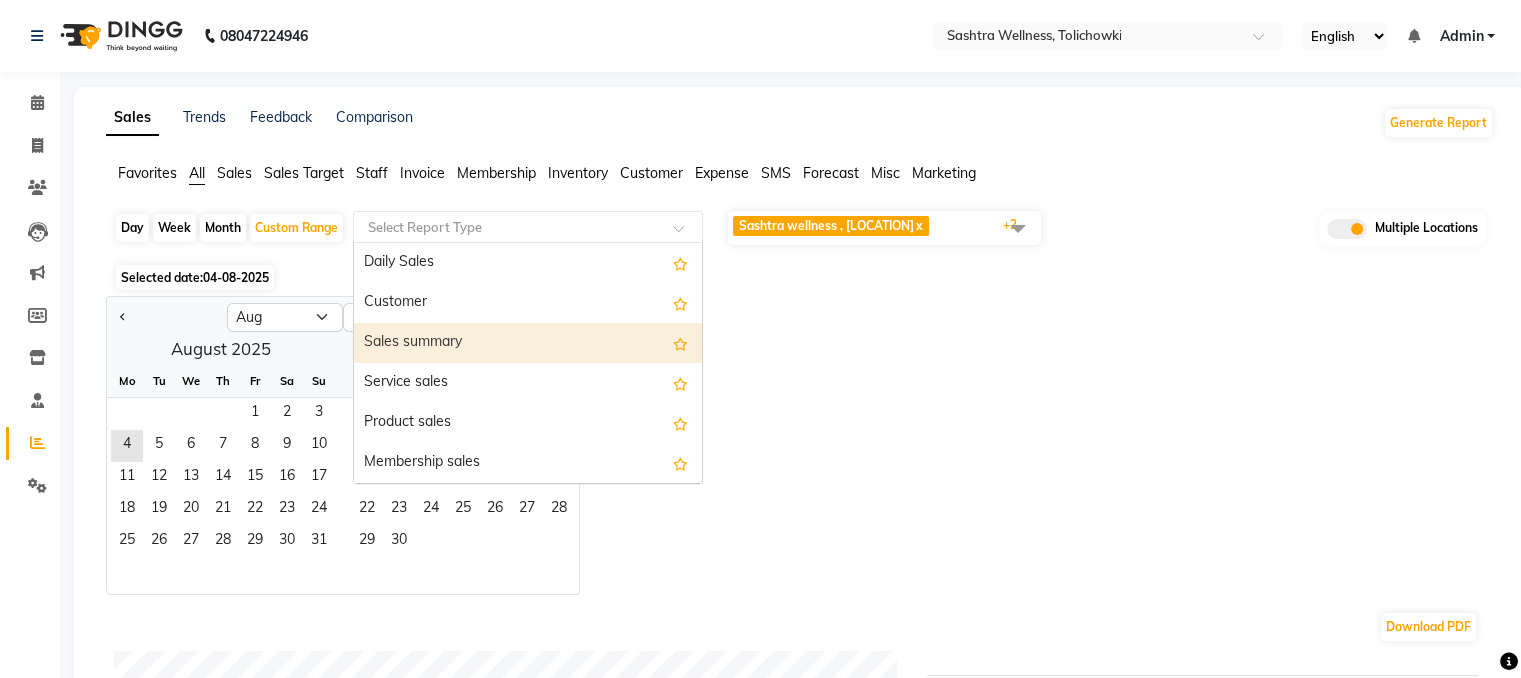 click on "Sales summary" at bounding box center (528, 343) 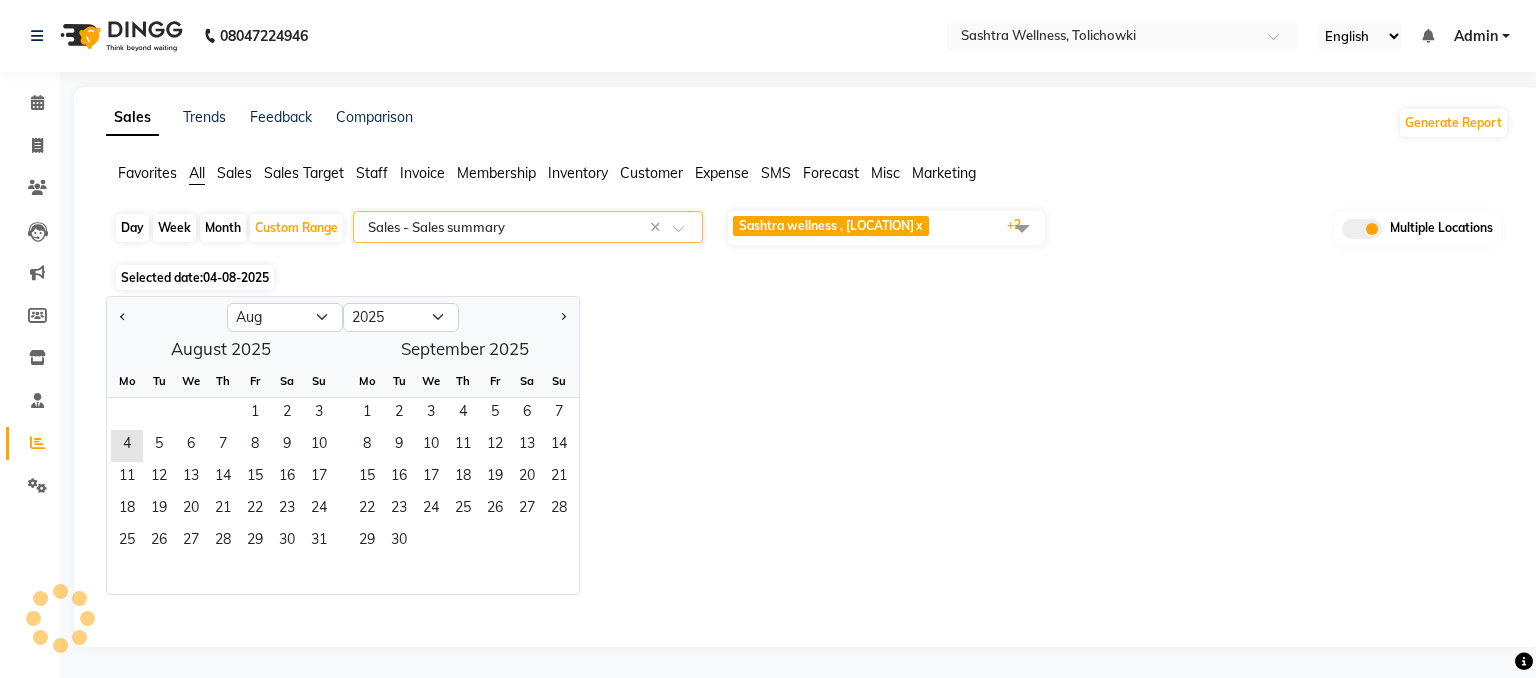 select on "full_report" 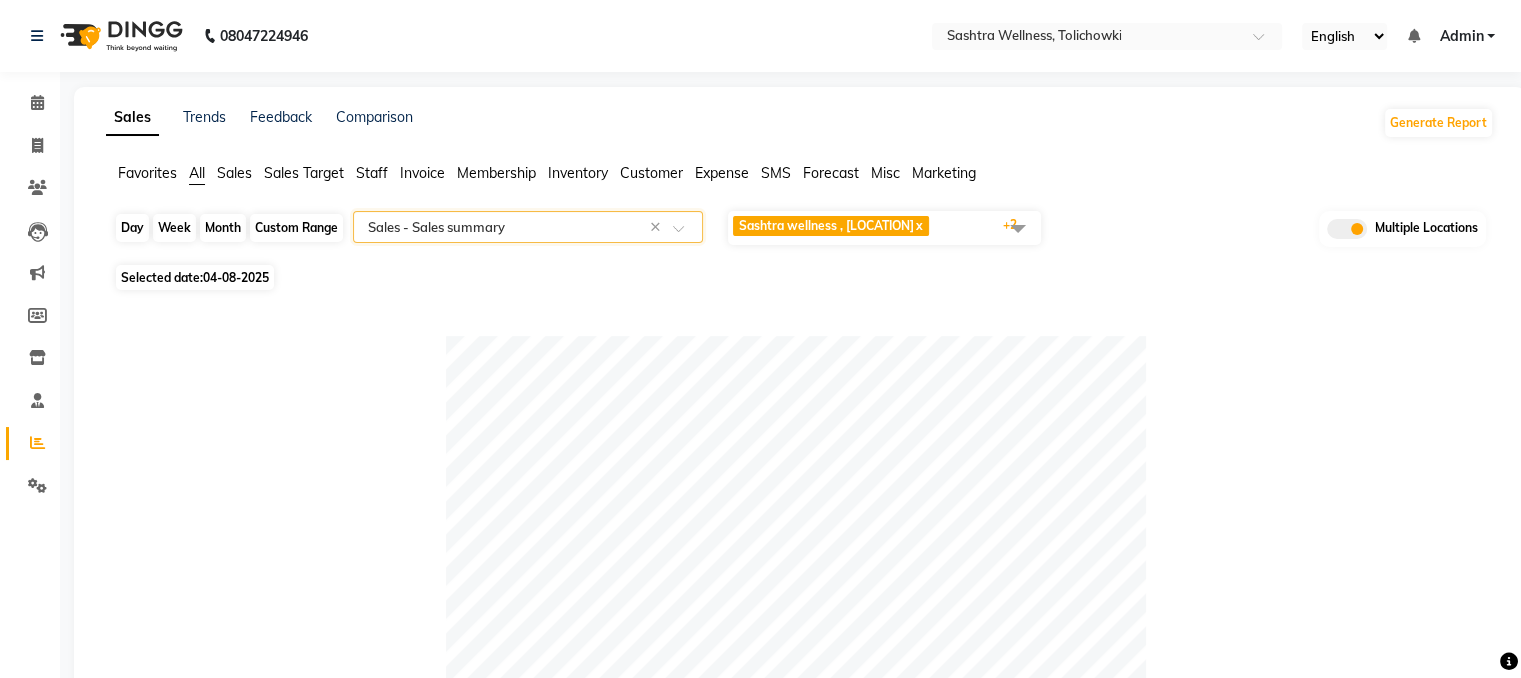 click on "Custom Range" 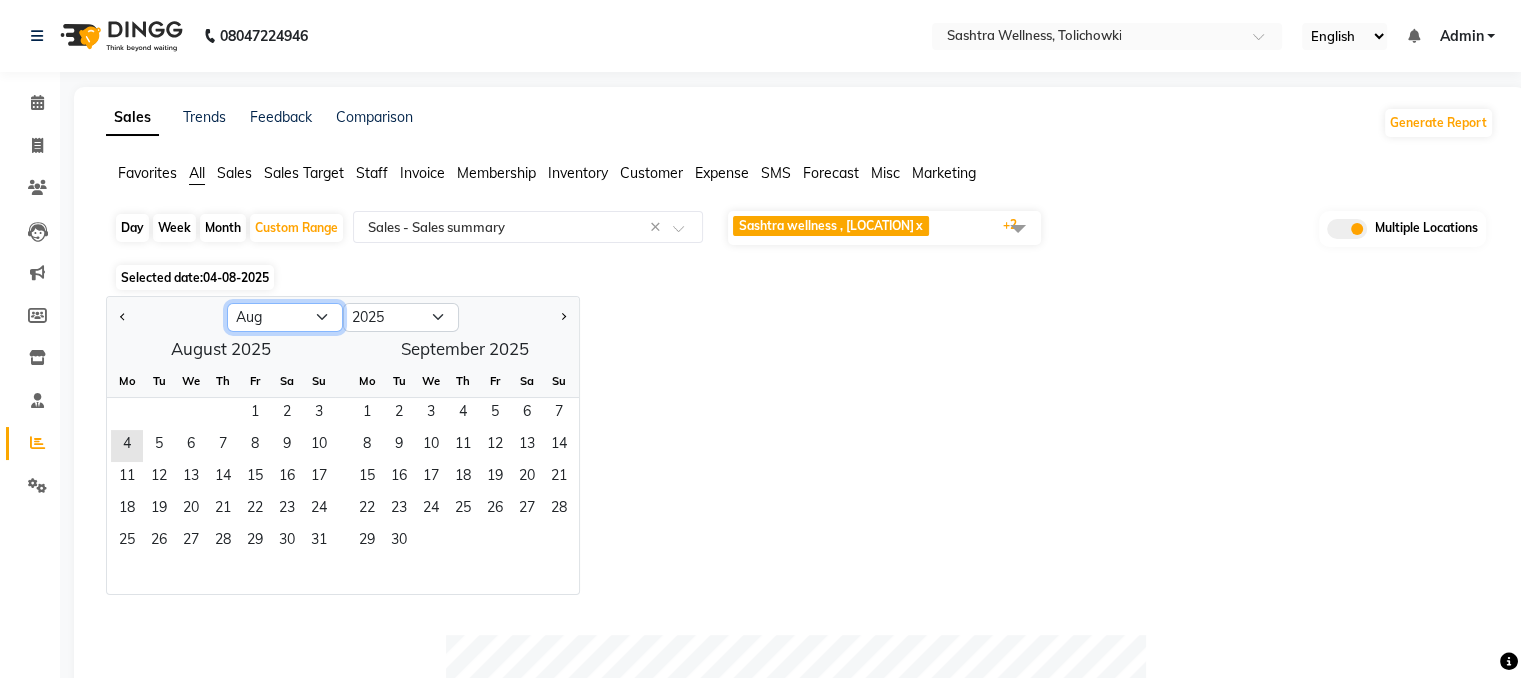 click on "Jan Feb Mar Apr May Jun Jul Aug Sep Oct Nov Dec" 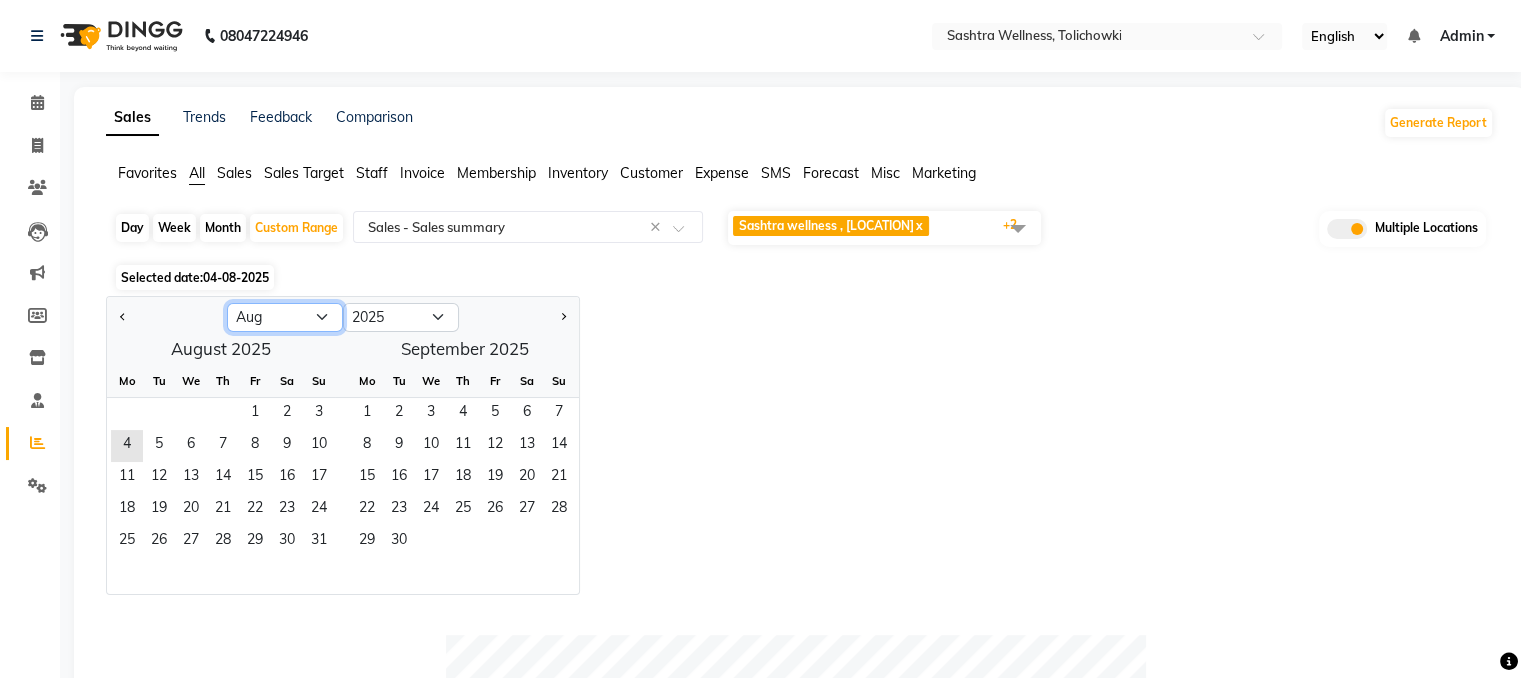 select on "7" 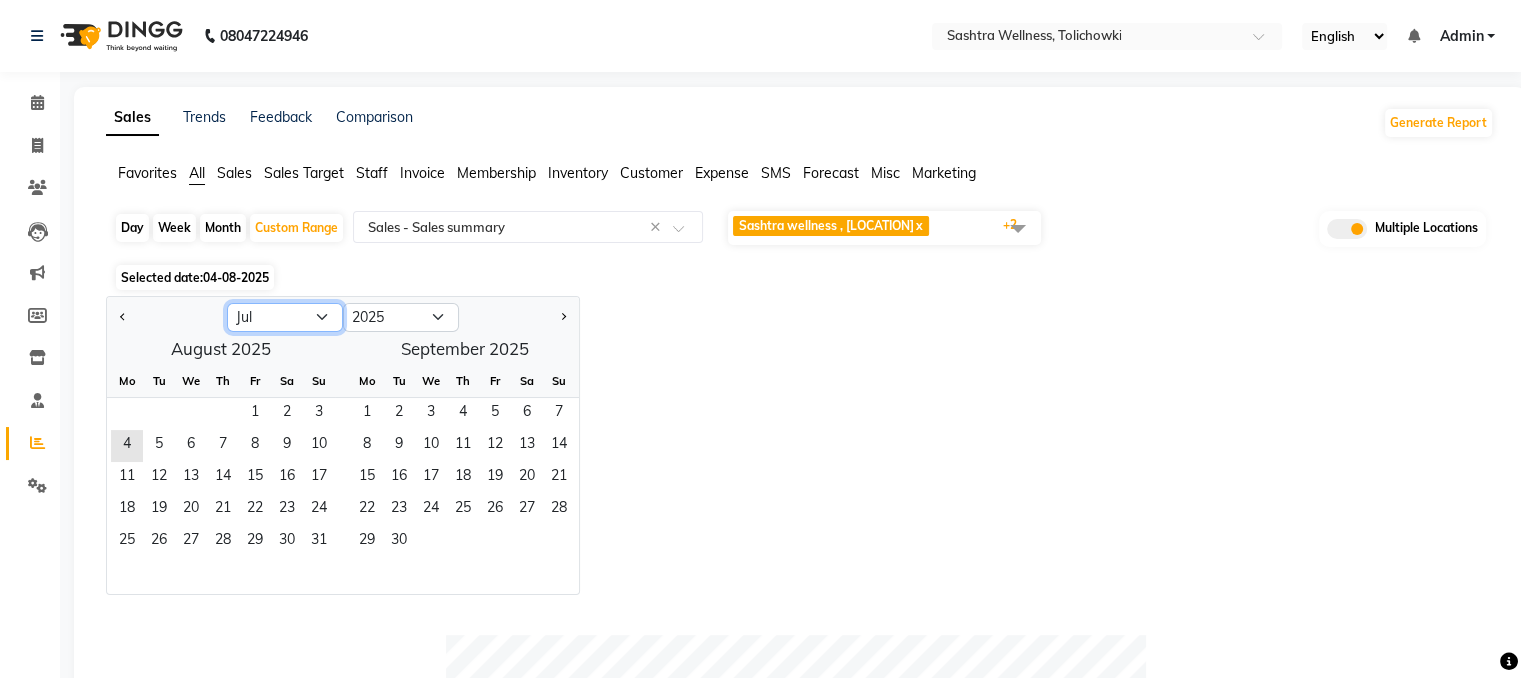 click on "Jan Feb Mar Apr May Jun Jul Aug Sep Oct Nov Dec" 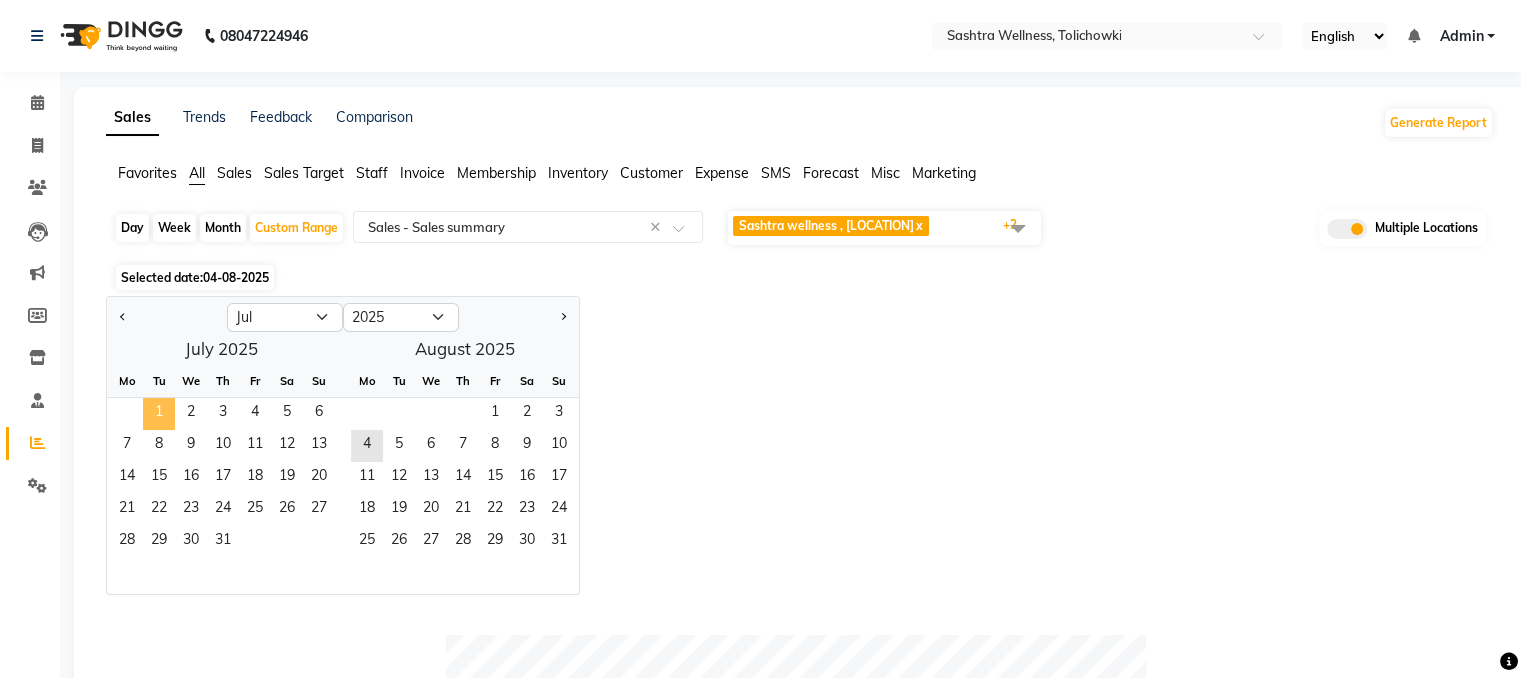 click on "1" 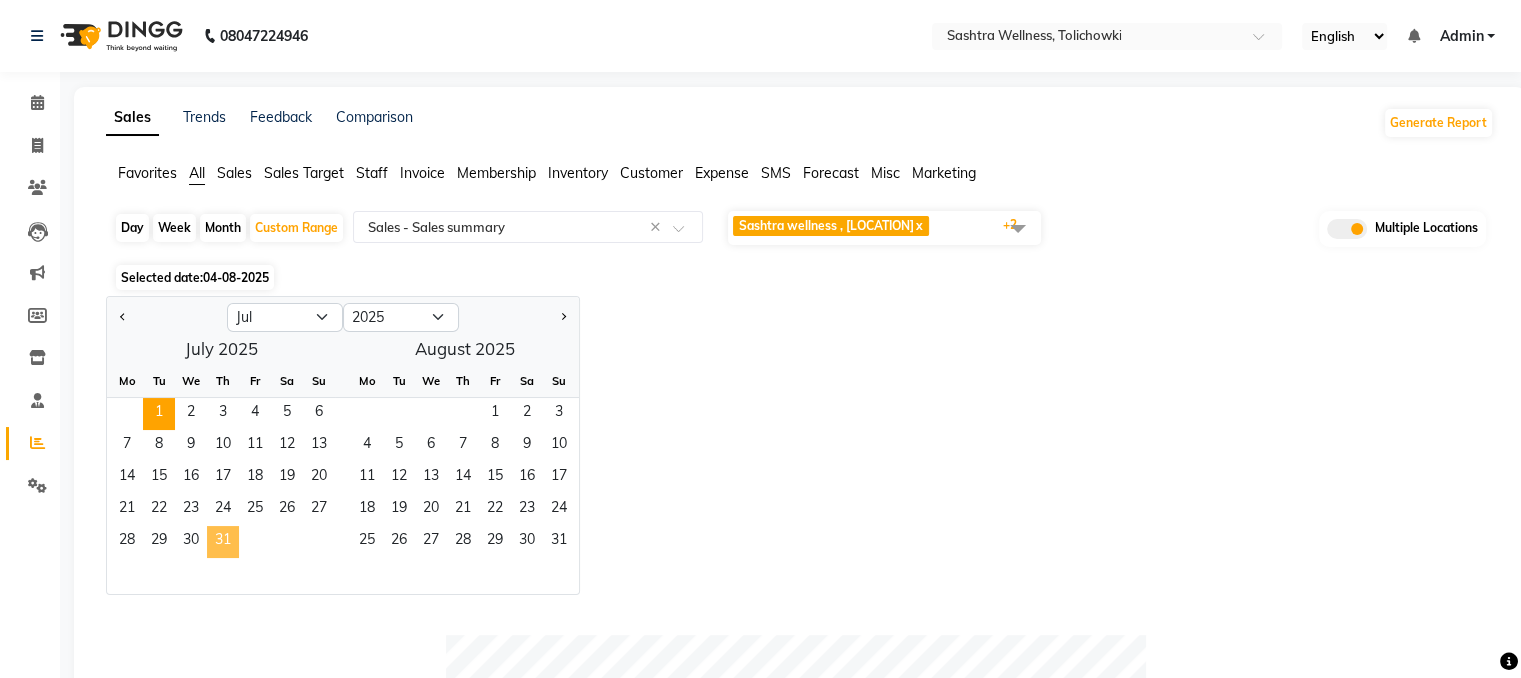 click on "31" 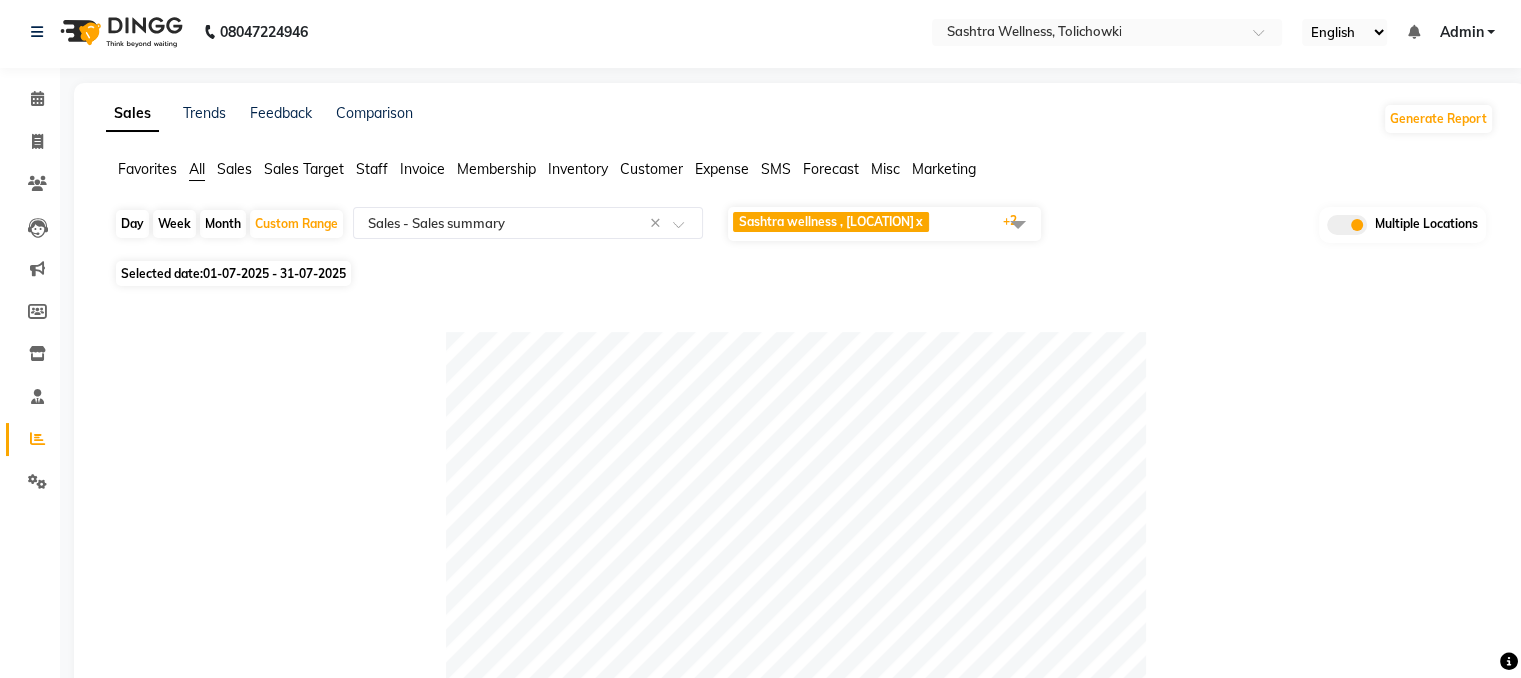 scroll, scrollTop: 0, scrollLeft: 0, axis: both 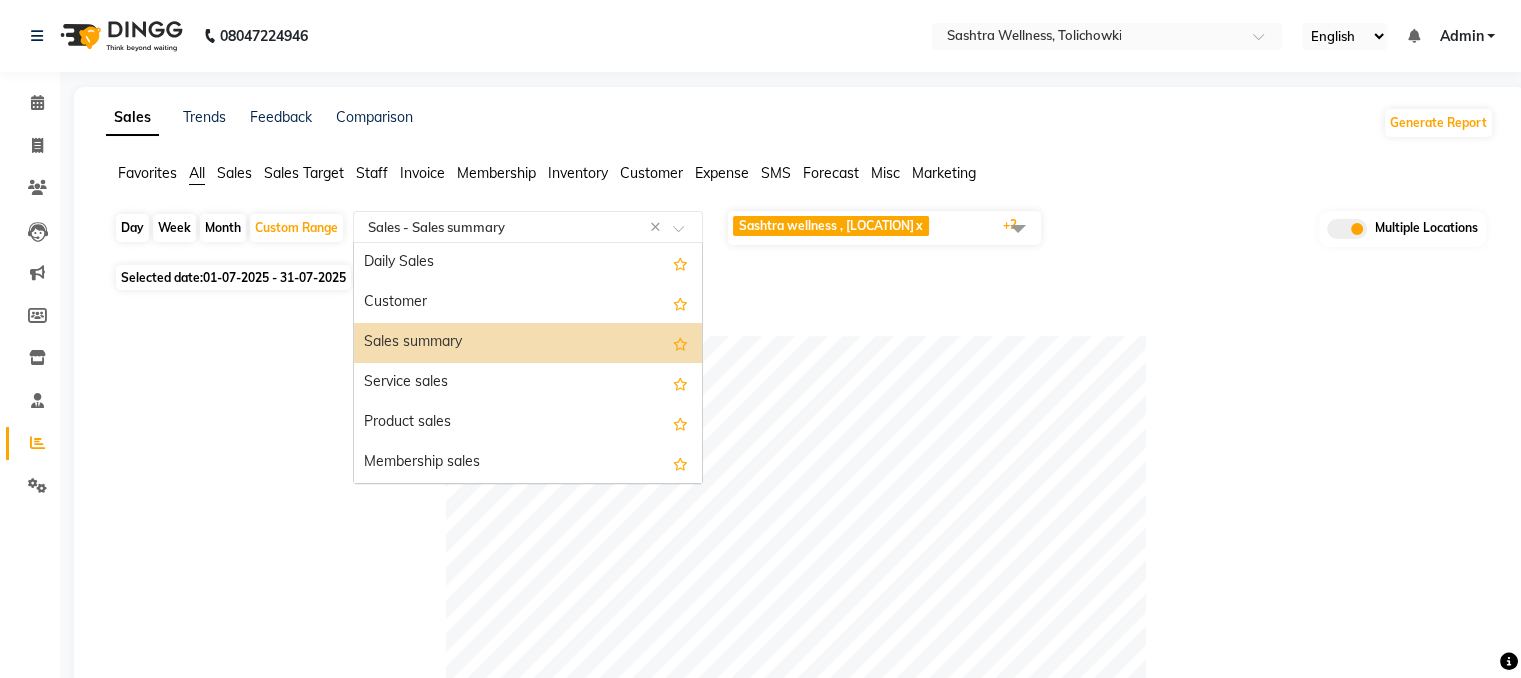 click 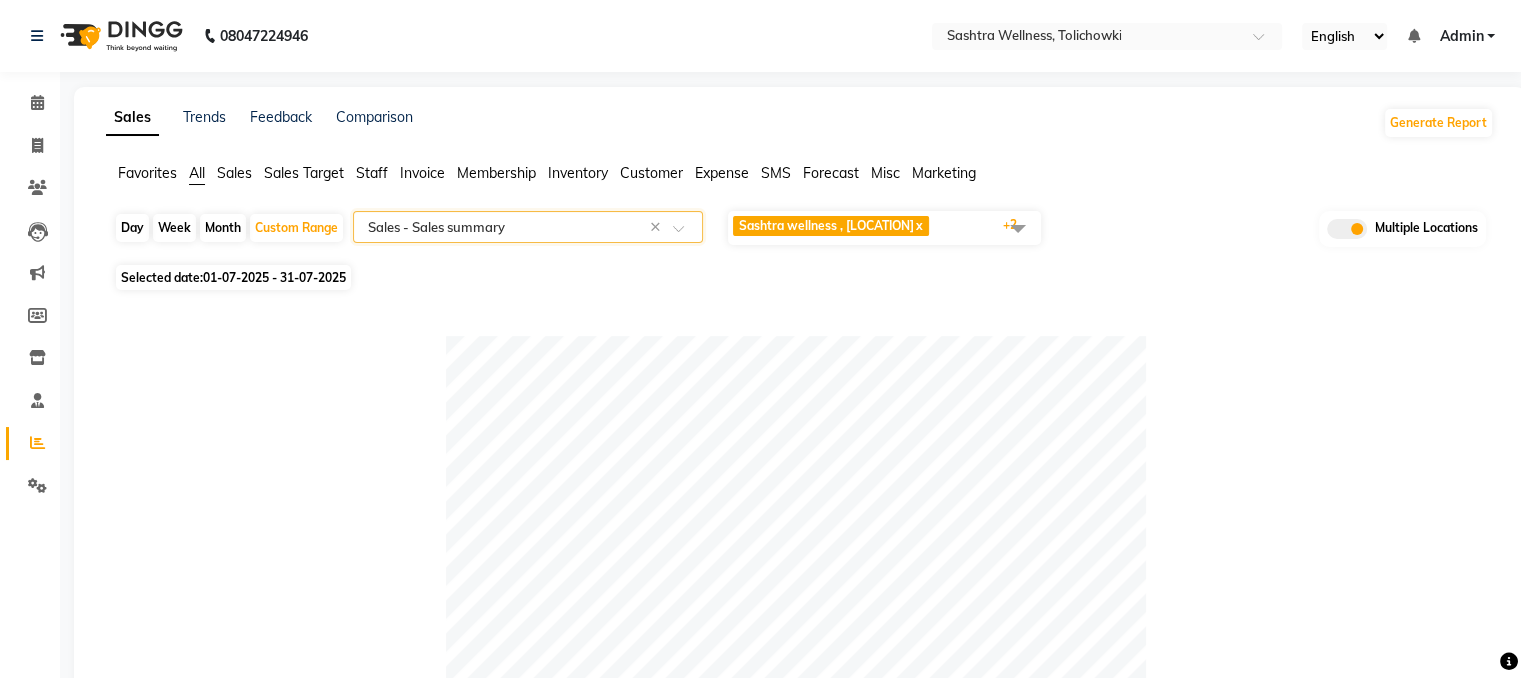 click on "Sashtra wellness , [LOCATION] x Sashtra wellness , [LOCATION] x Sashtra Wellness, [LOCATION] x +2" 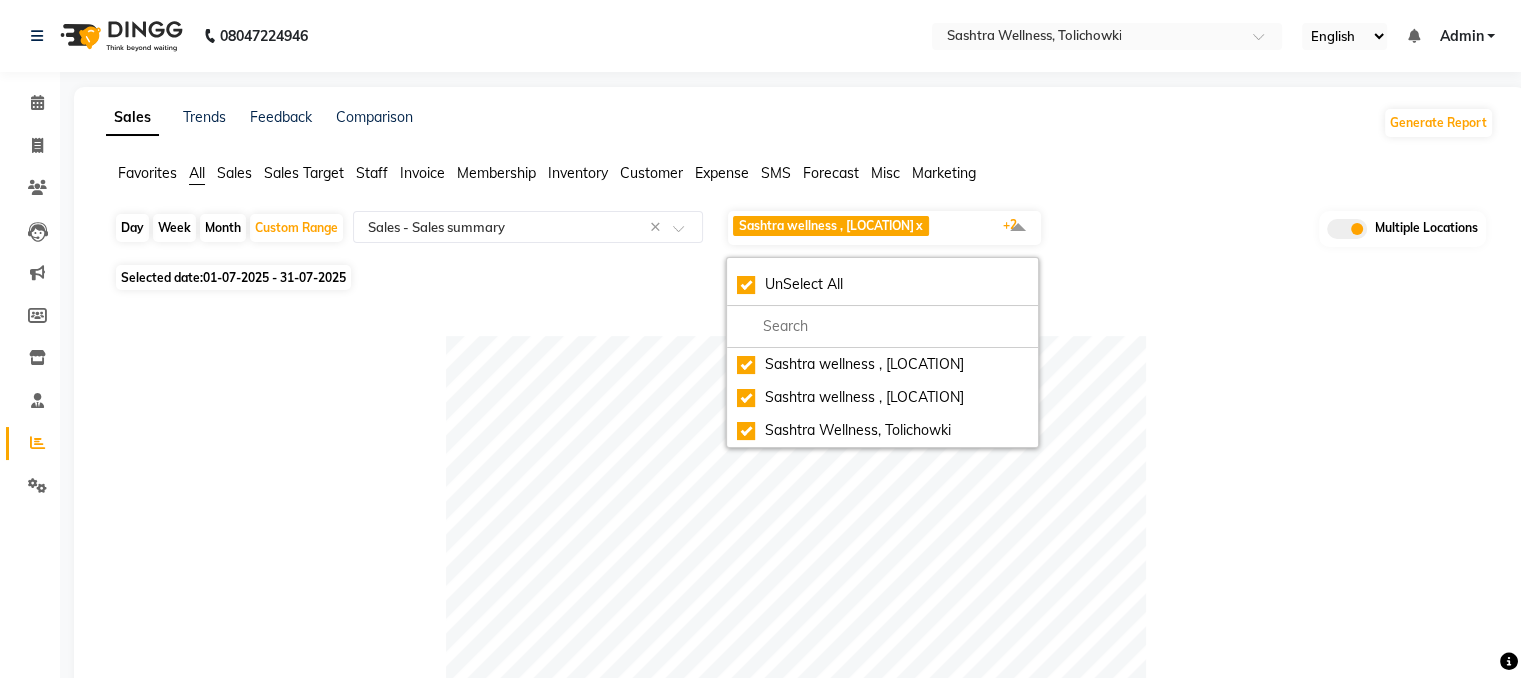 click 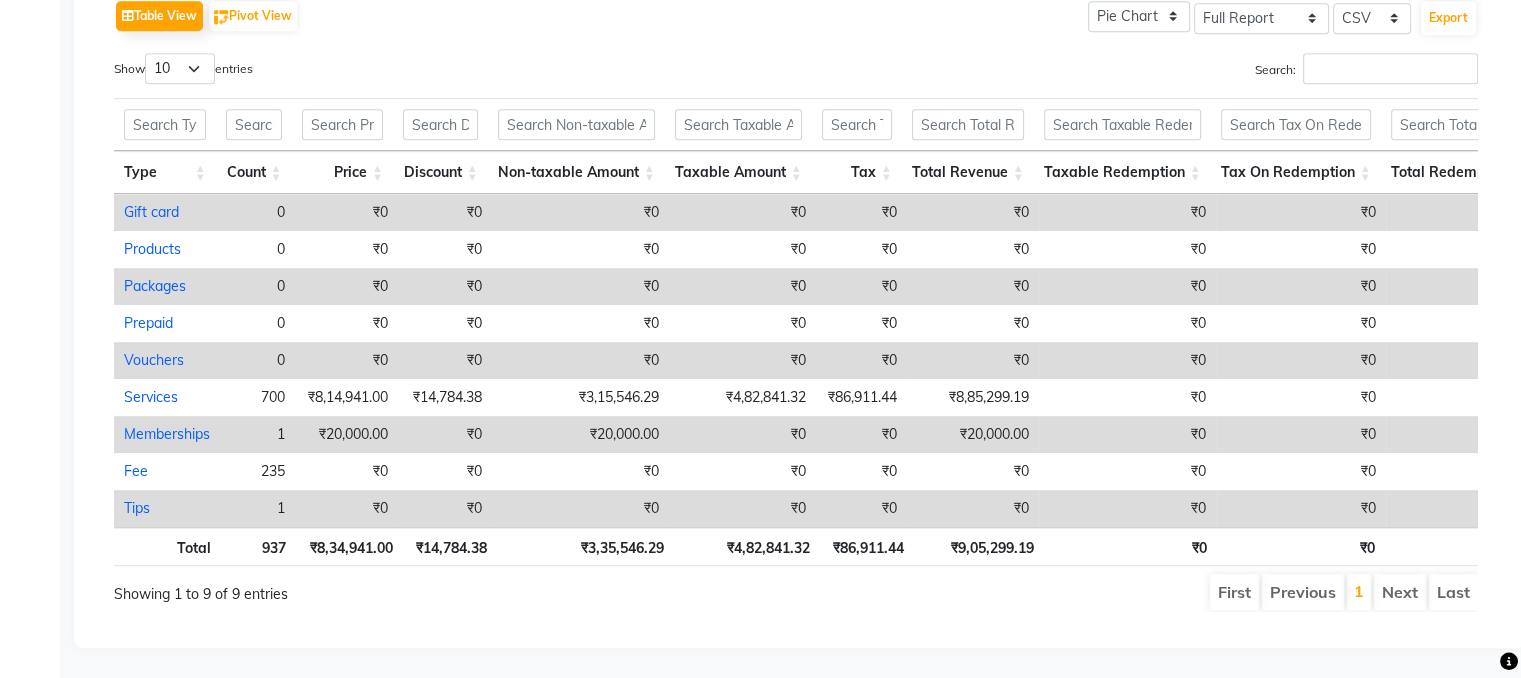 scroll, scrollTop: 1069, scrollLeft: 0, axis: vertical 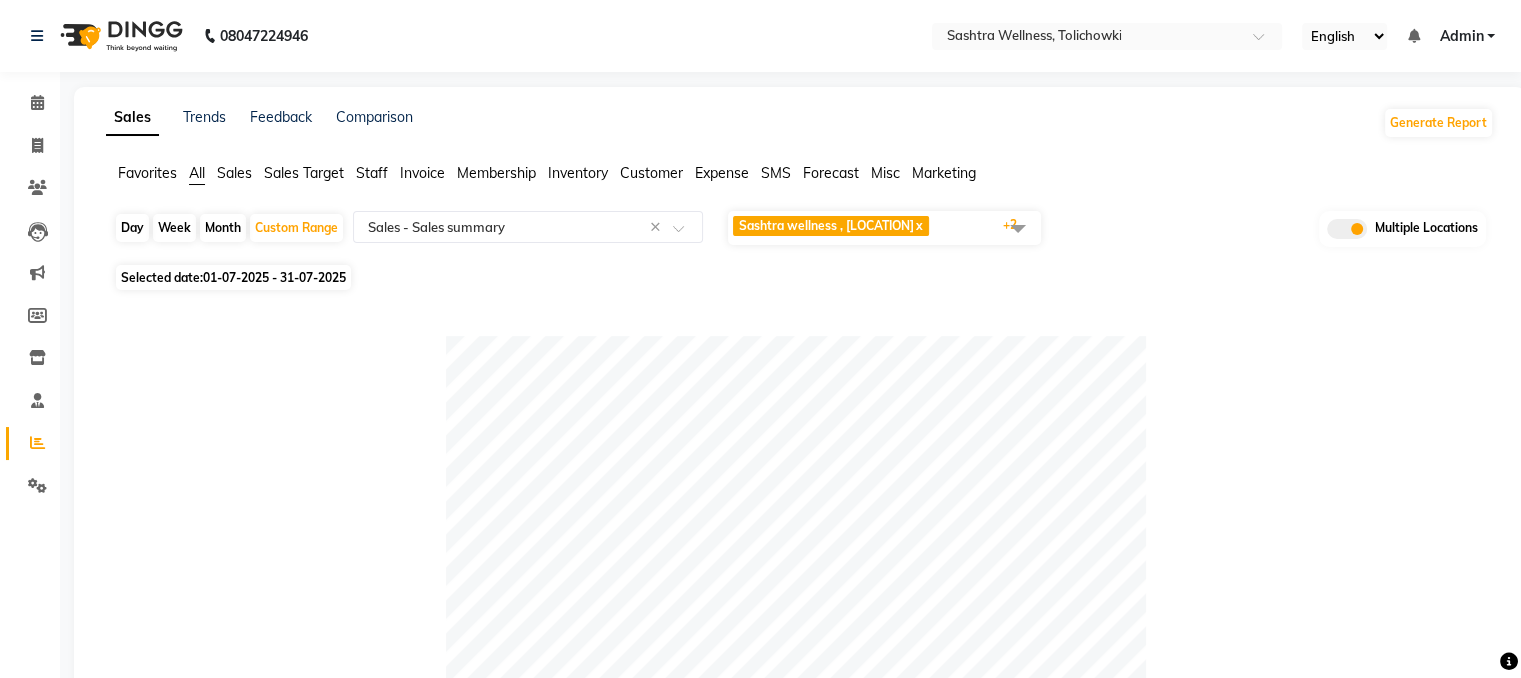 click on "Sales" 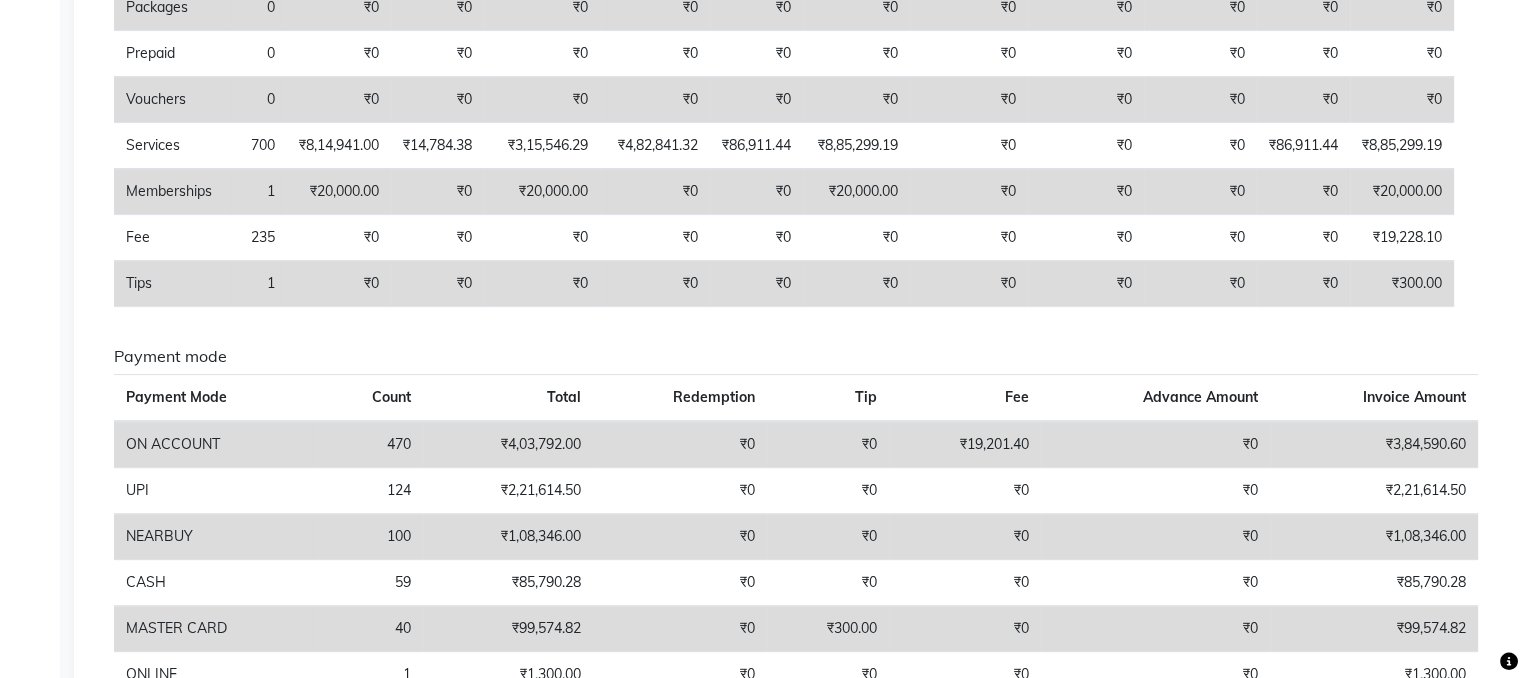 scroll, scrollTop: 696, scrollLeft: 0, axis: vertical 